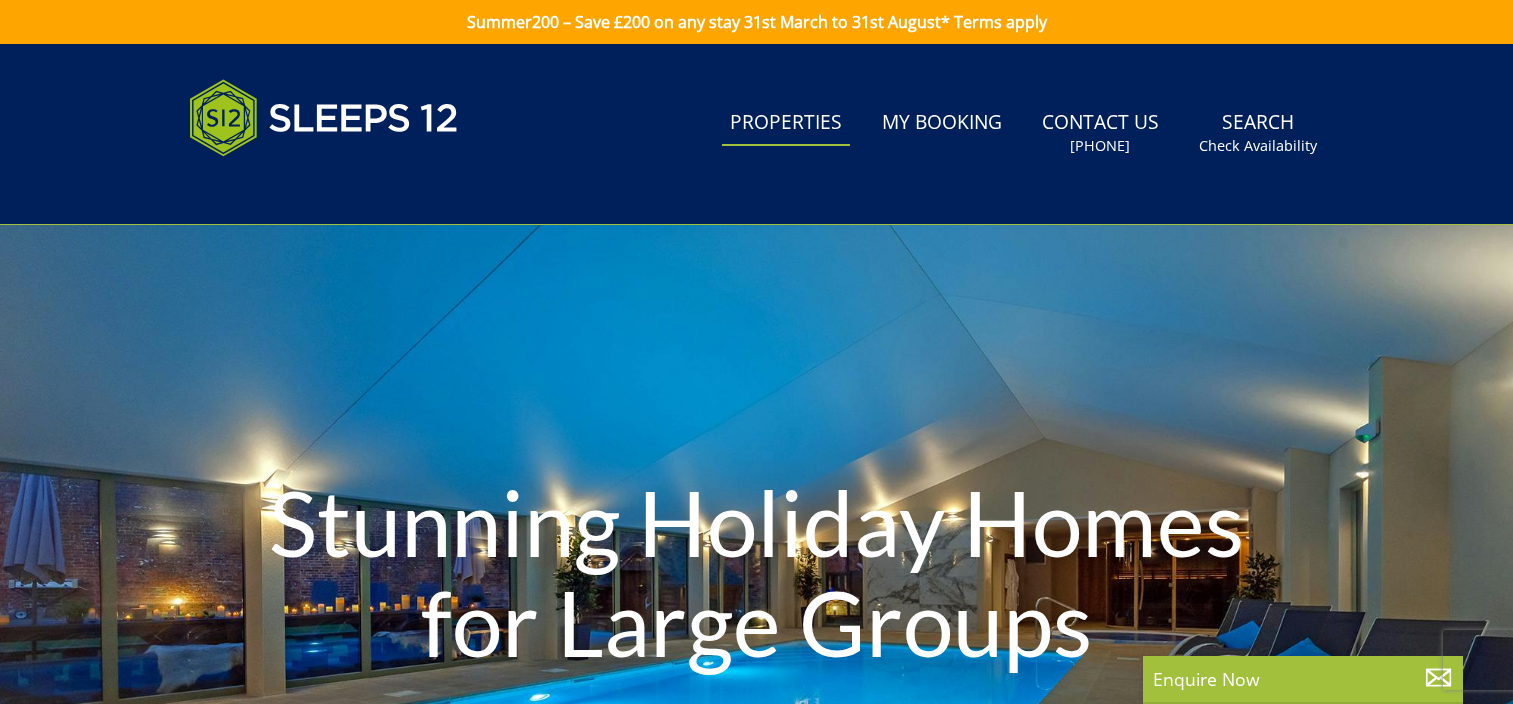 scroll, scrollTop: 91, scrollLeft: 0, axis: vertical 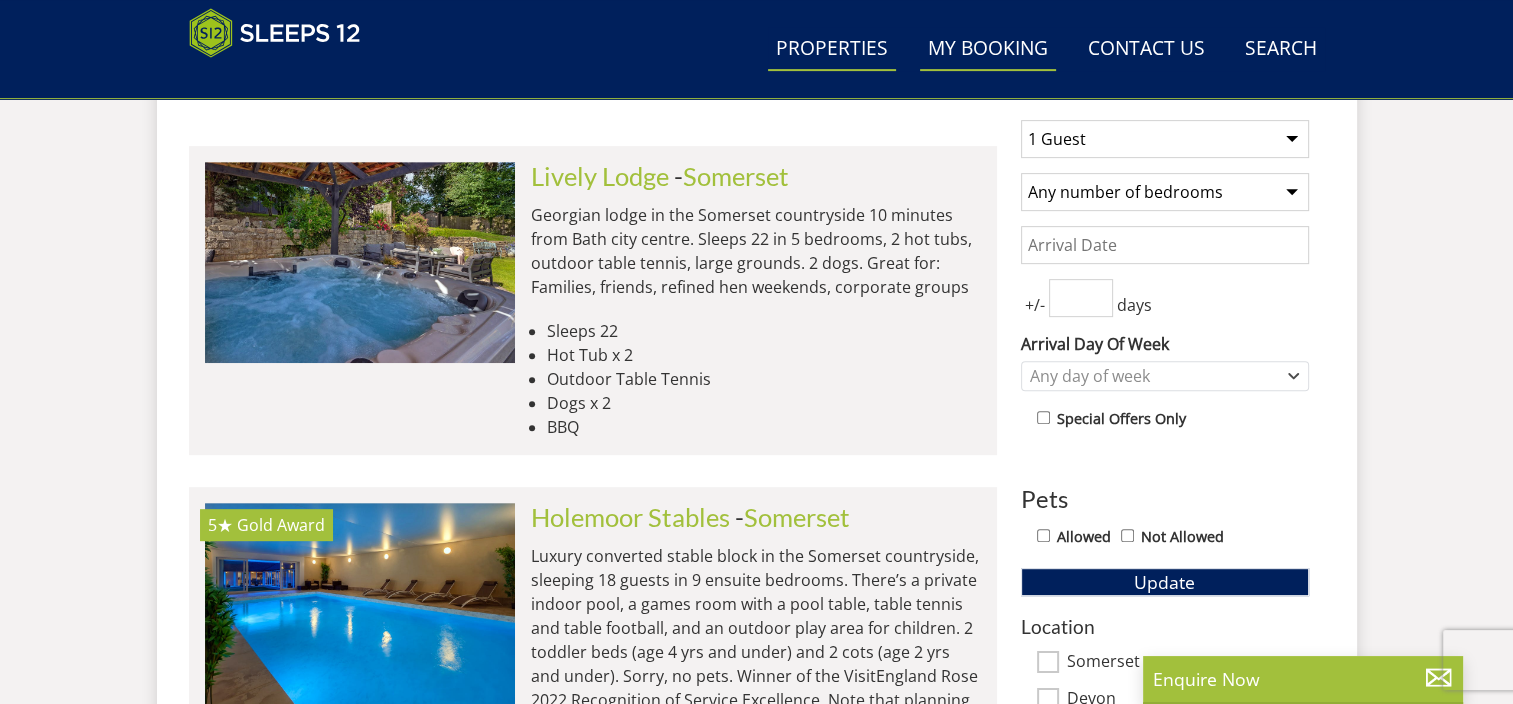 click on "My Booking" at bounding box center (988, 49) 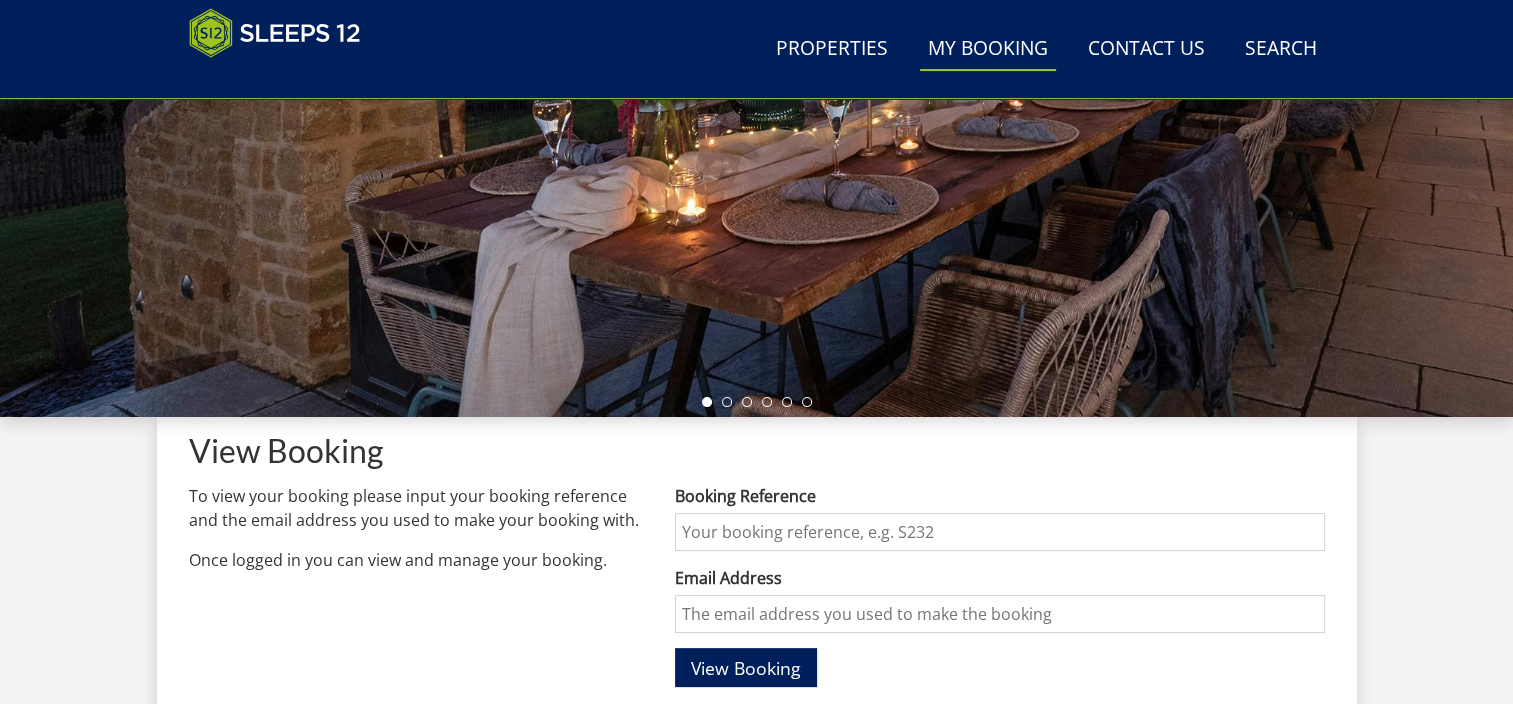 scroll, scrollTop: 700, scrollLeft: 0, axis: vertical 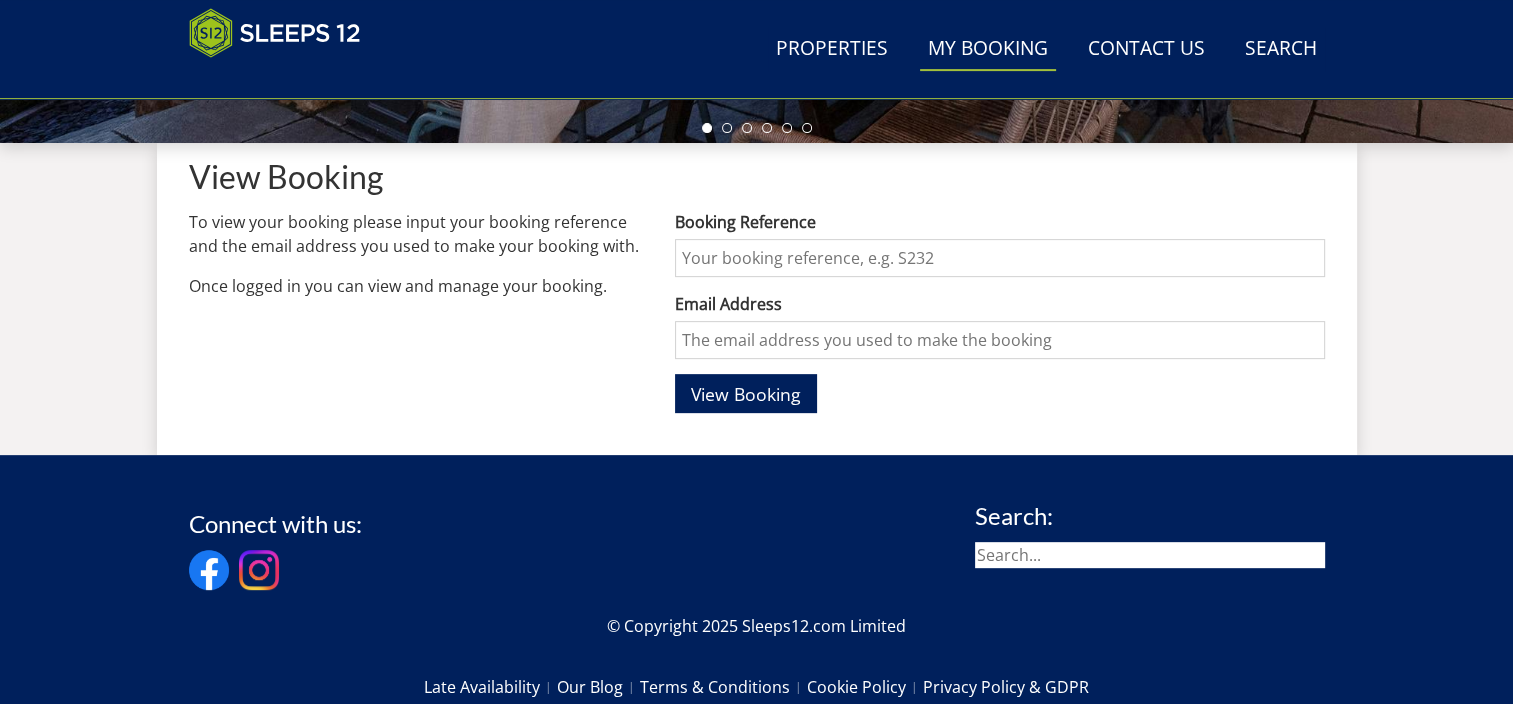 click on "Booking Reference" at bounding box center (999, 258) 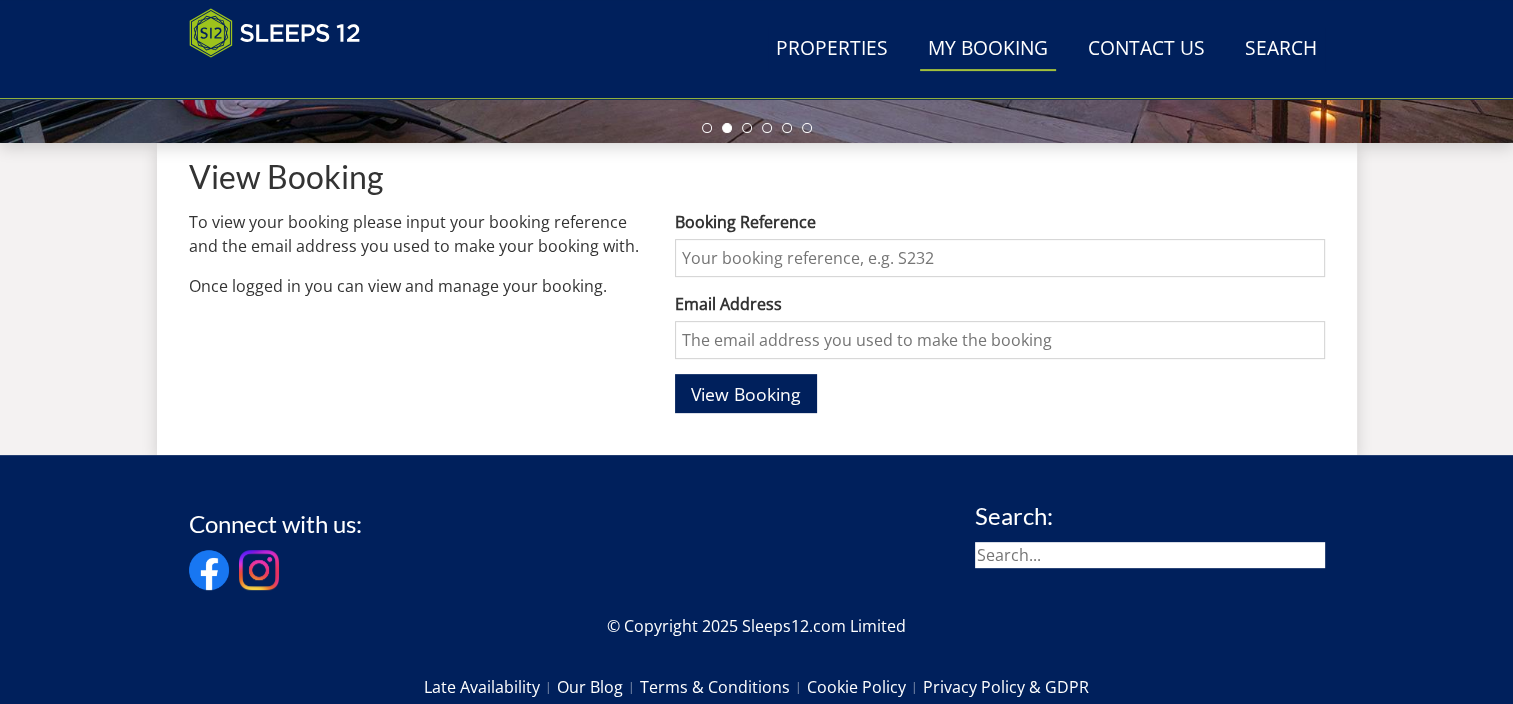 paste on "S47688" 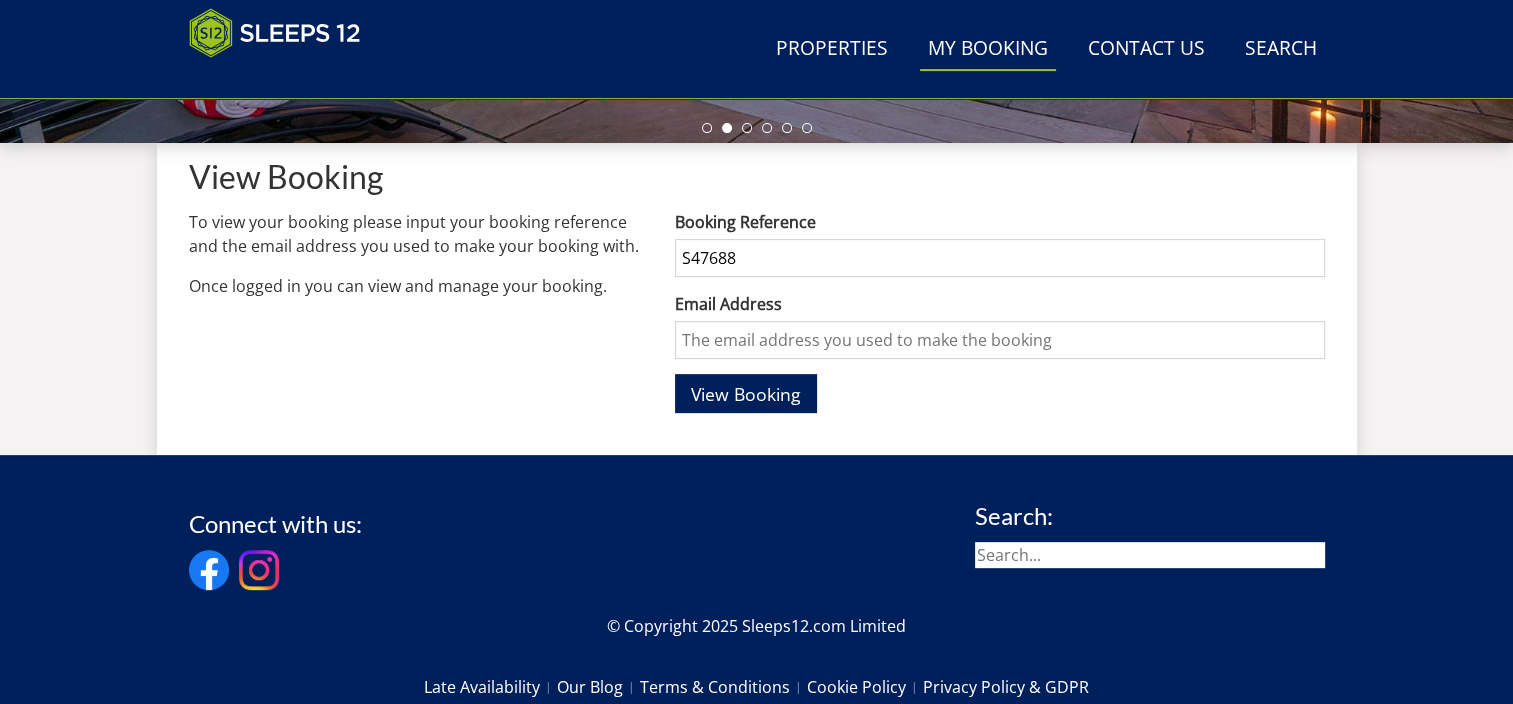 type on "S47688" 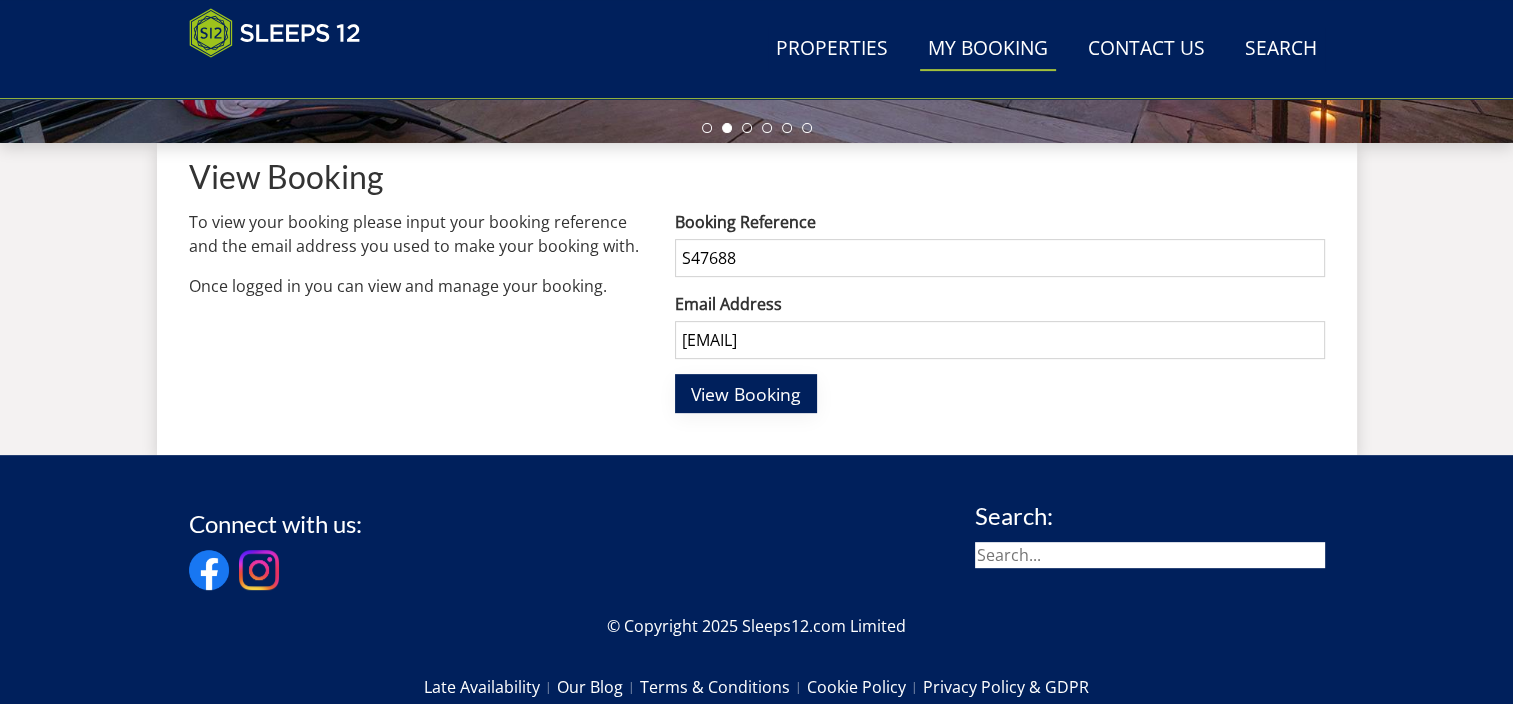 click on "View Booking" at bounding box center (746, 394) 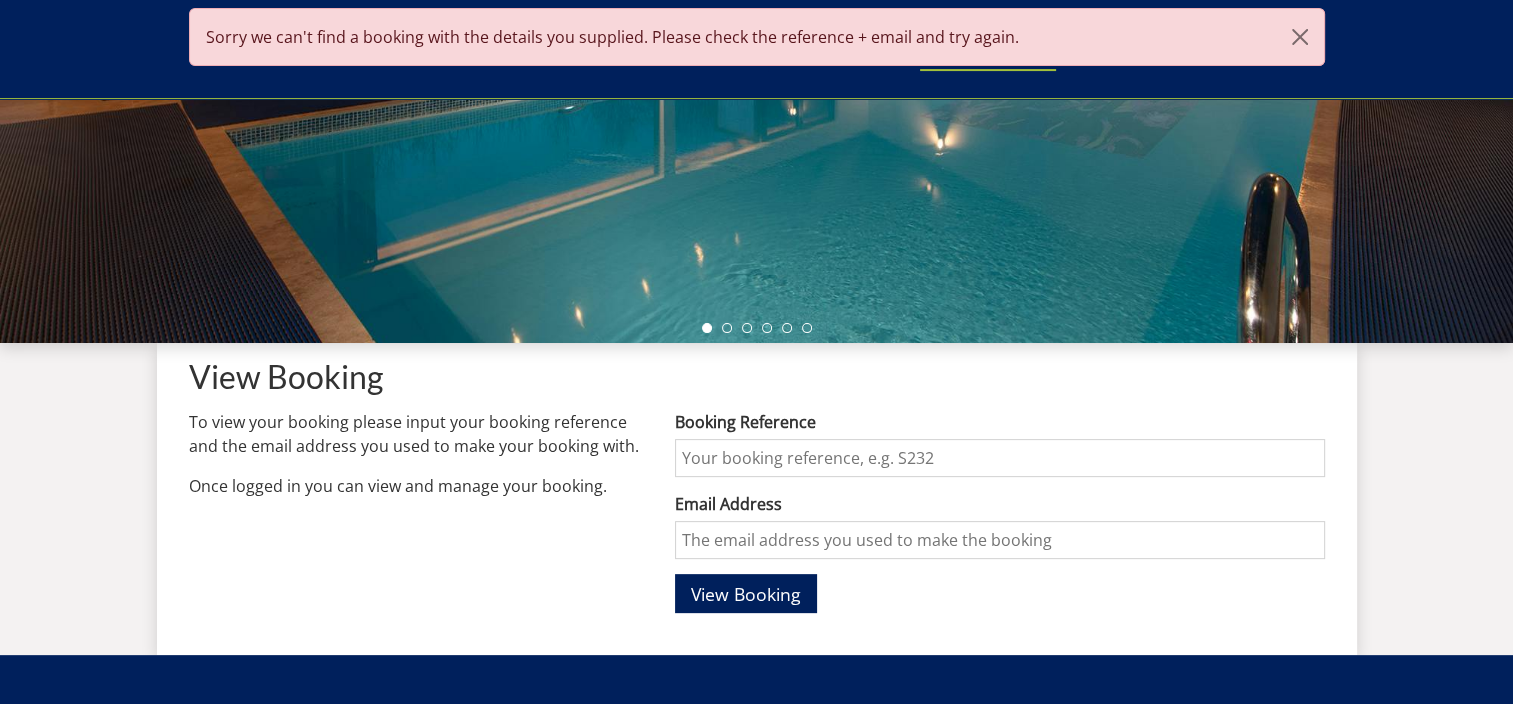 scroll, scrollTop: 500, scrollLeft: 0, axis: vertical 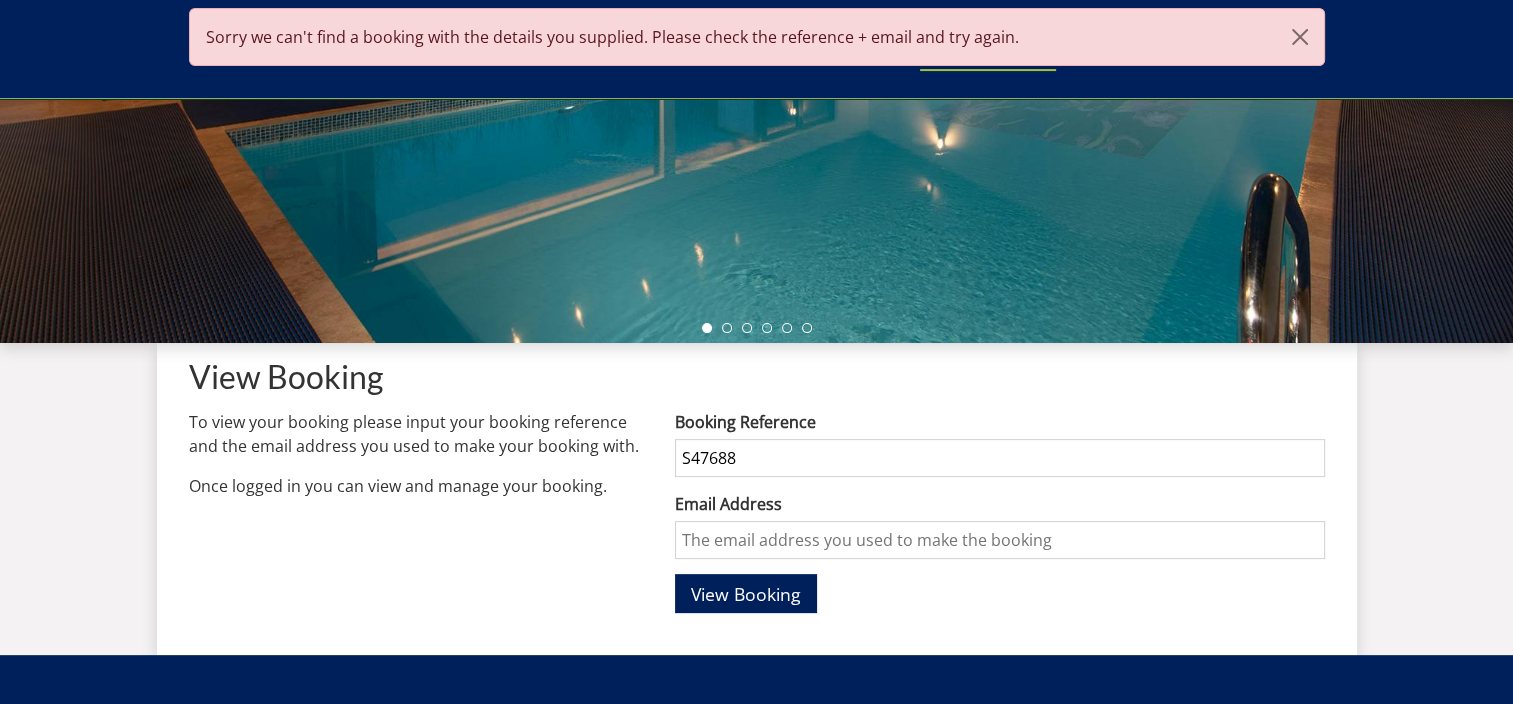 type on "Alex.Kirby@sjpp.co.uk" 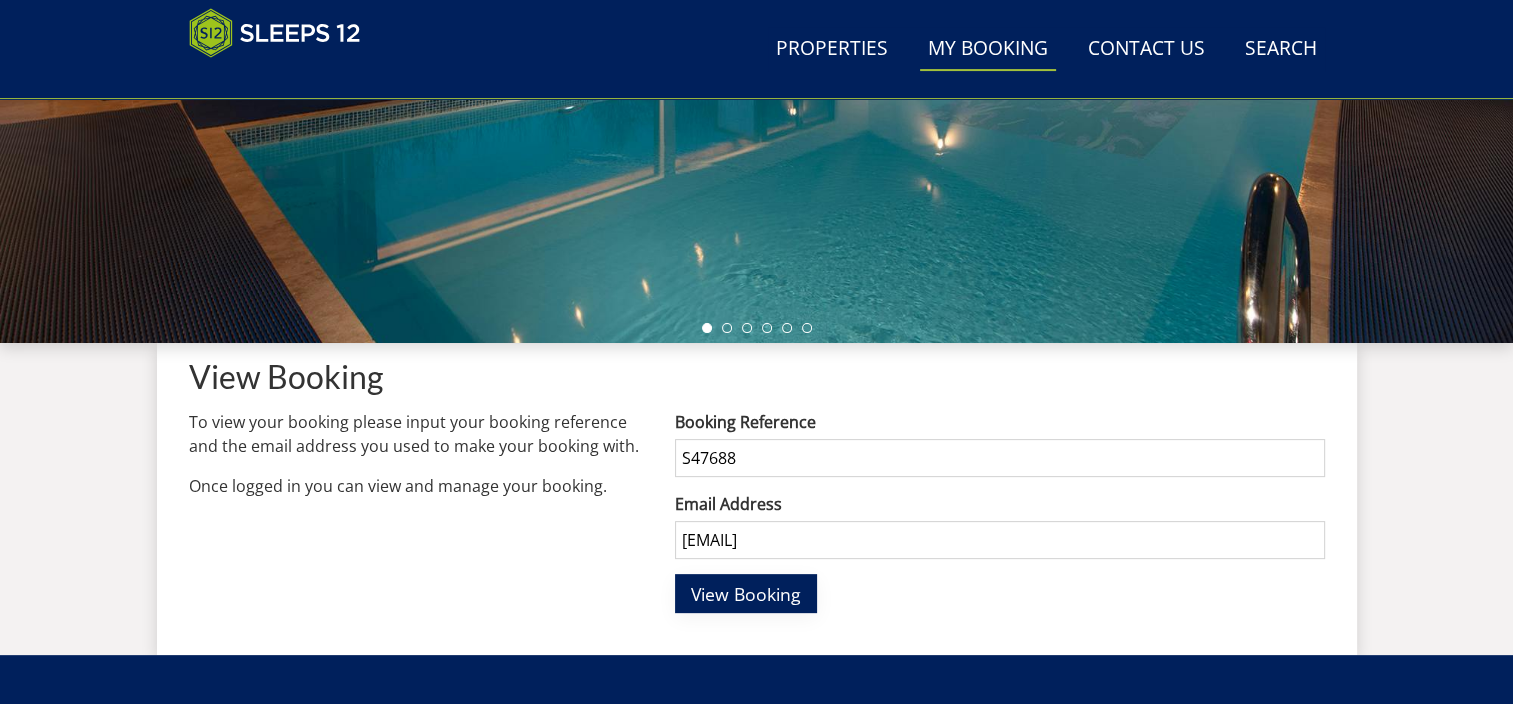 click on "View Booking" at bounding box center [746, 594] 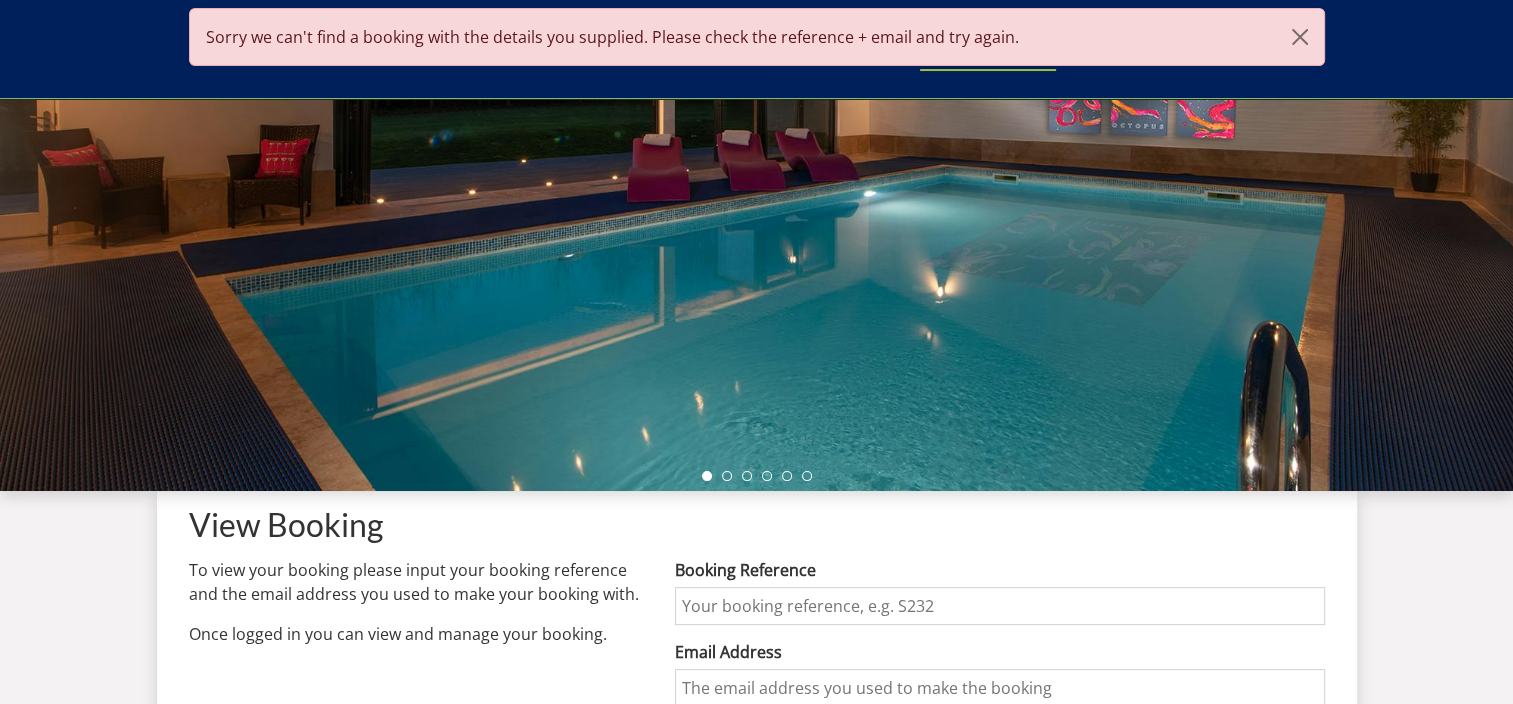 scroll, scrollTop: 400, scrollLeft: 0, axis: vertical 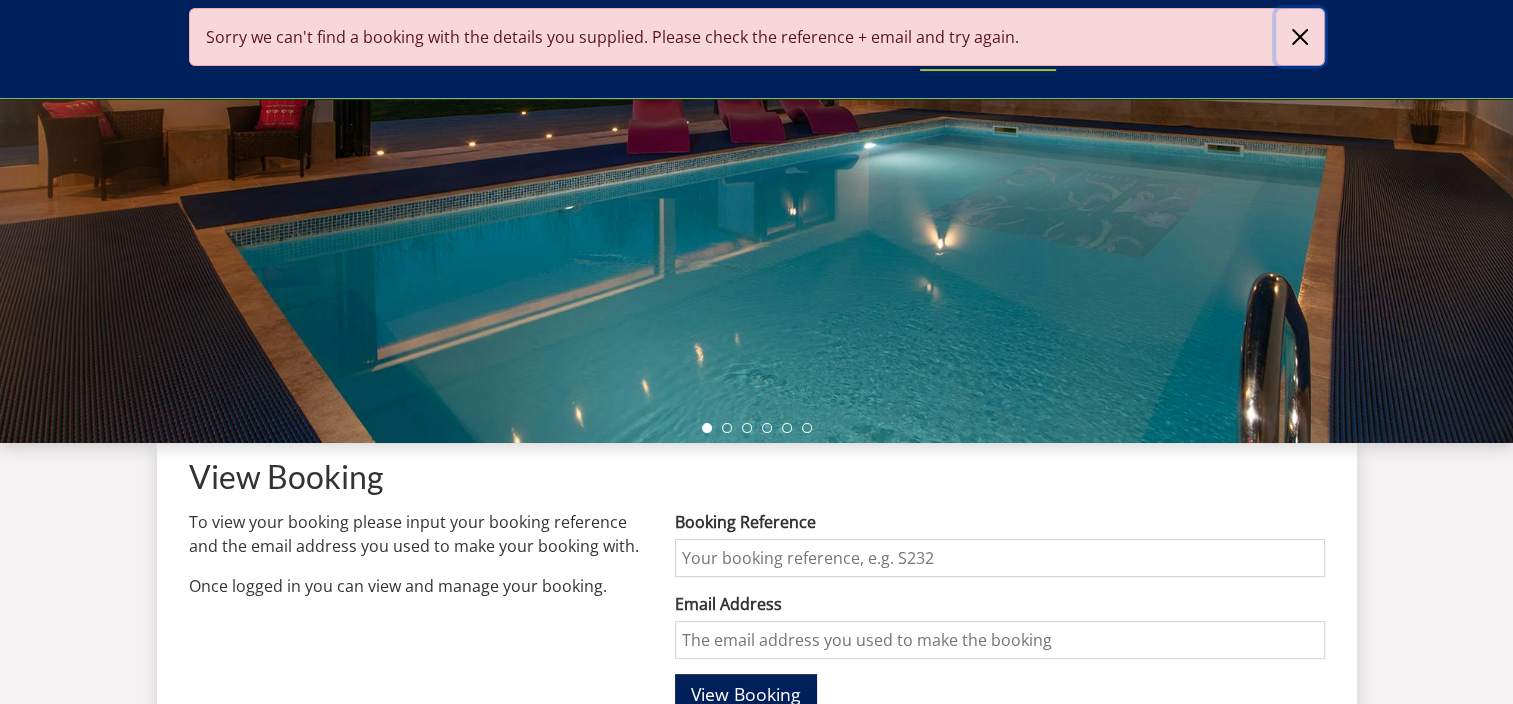 click at bounding box center (1300, 37) 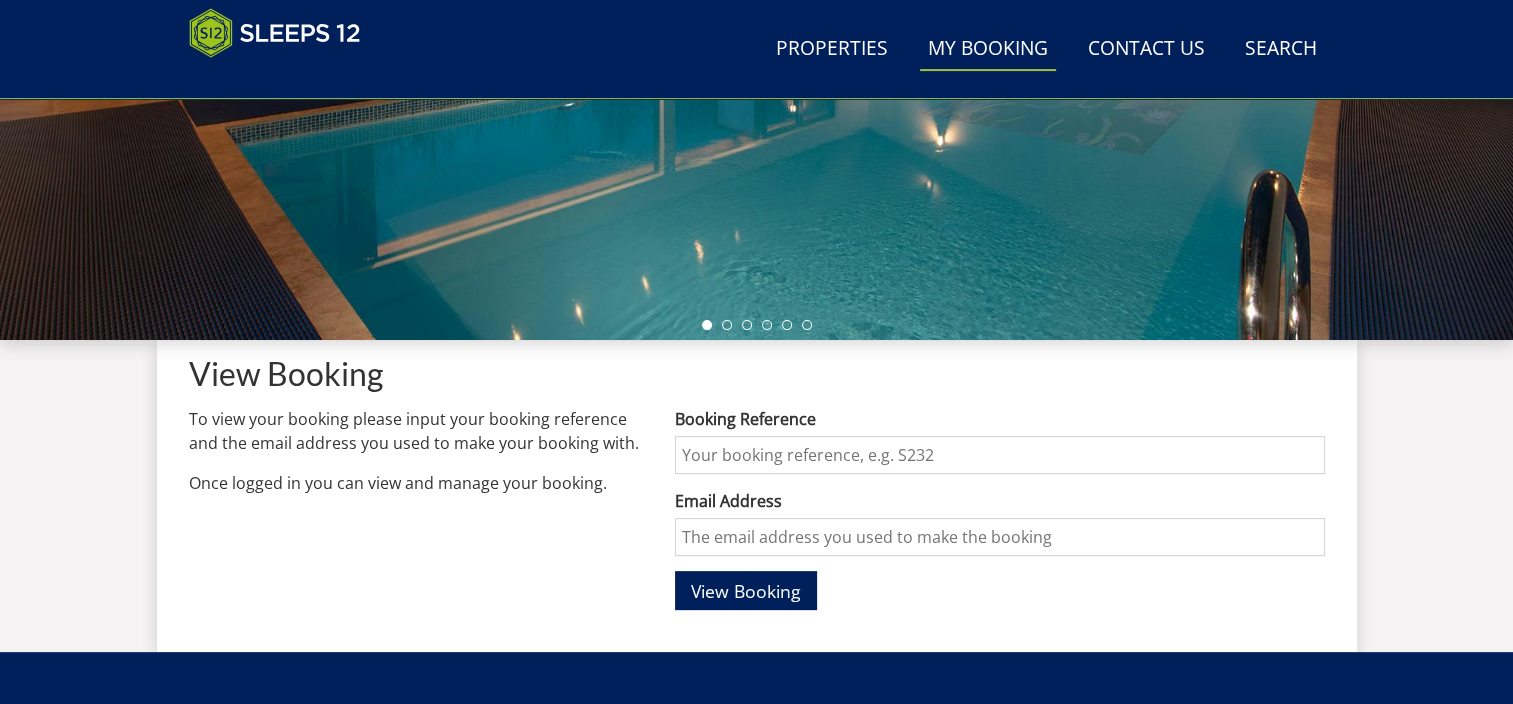 scroll, scrollTop: 700, scrollLeft: 0, axis: vertical 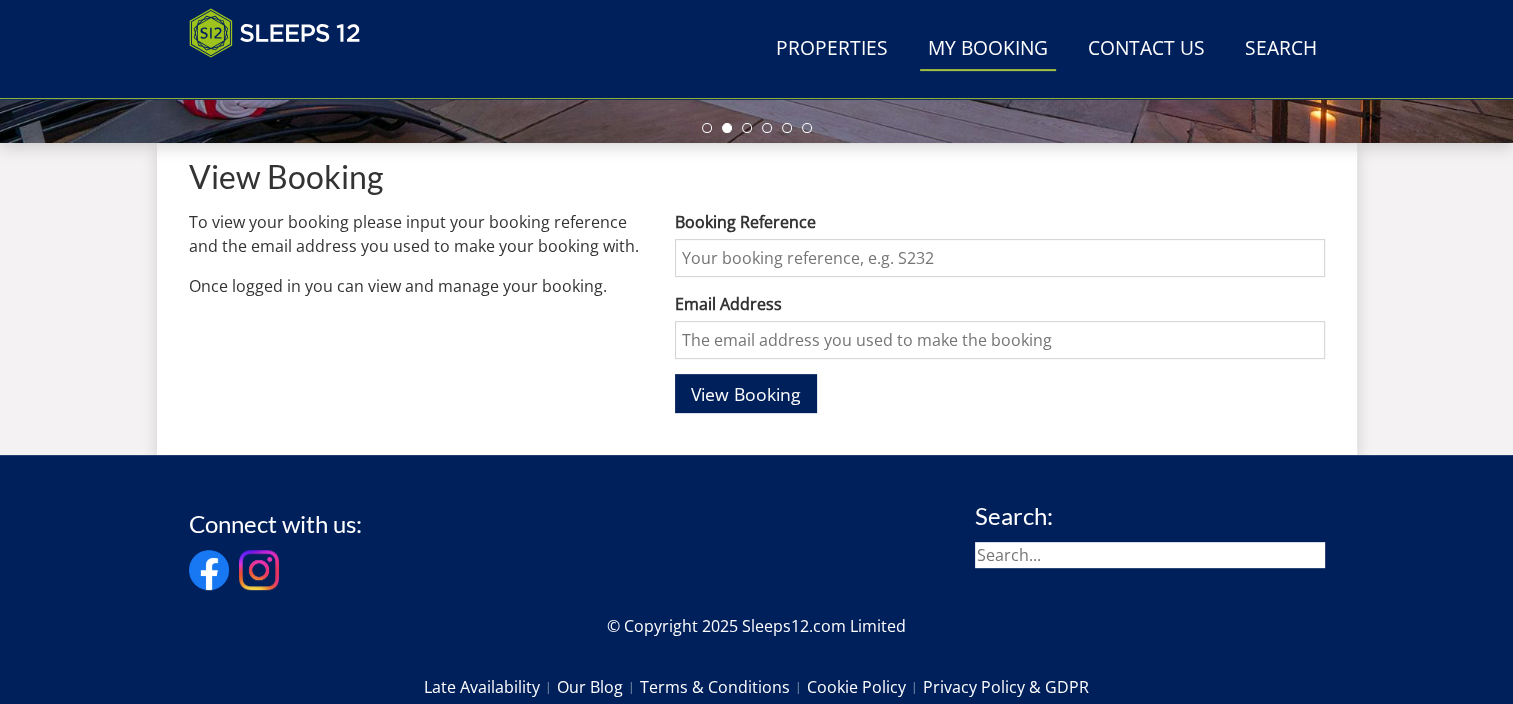 click on "Booking Reference" at bounding box center (999, 258) 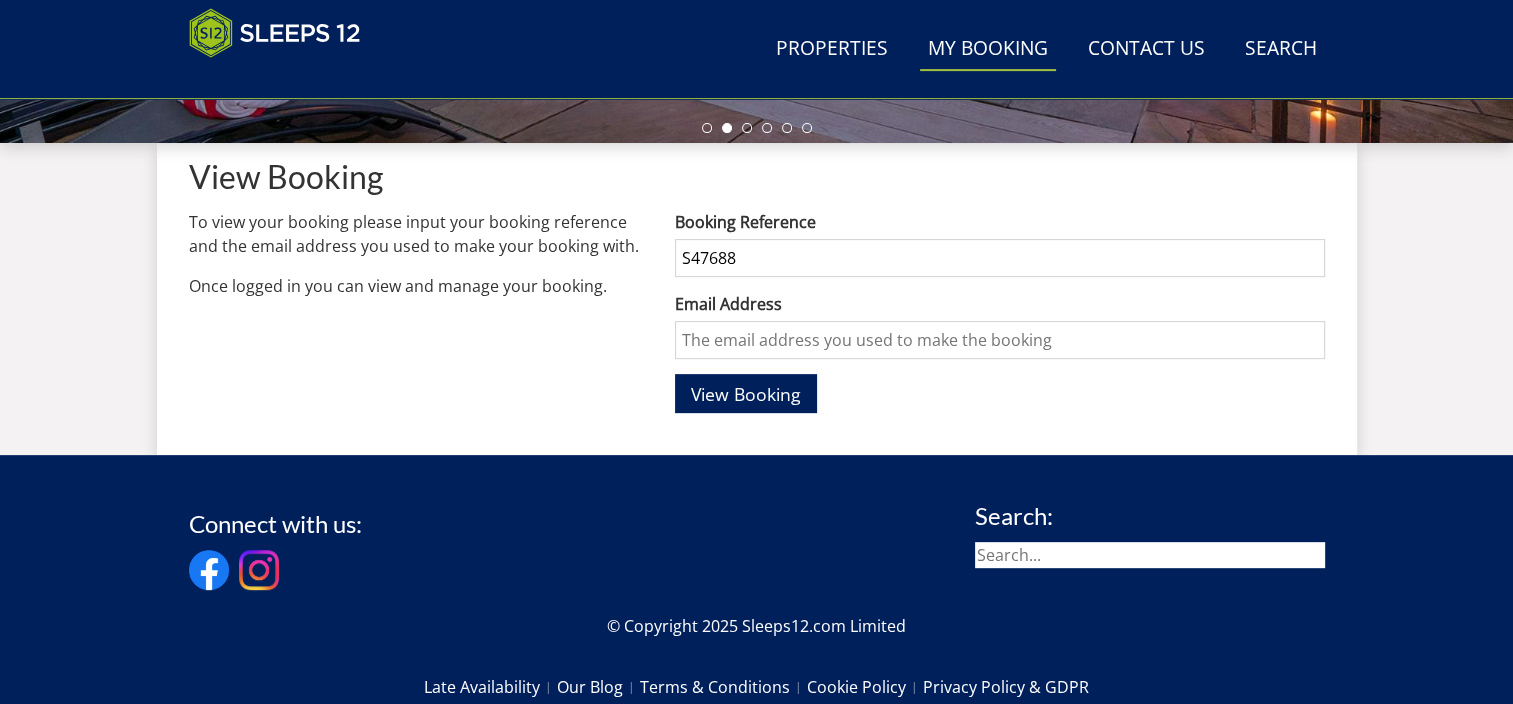 type on "S47688" 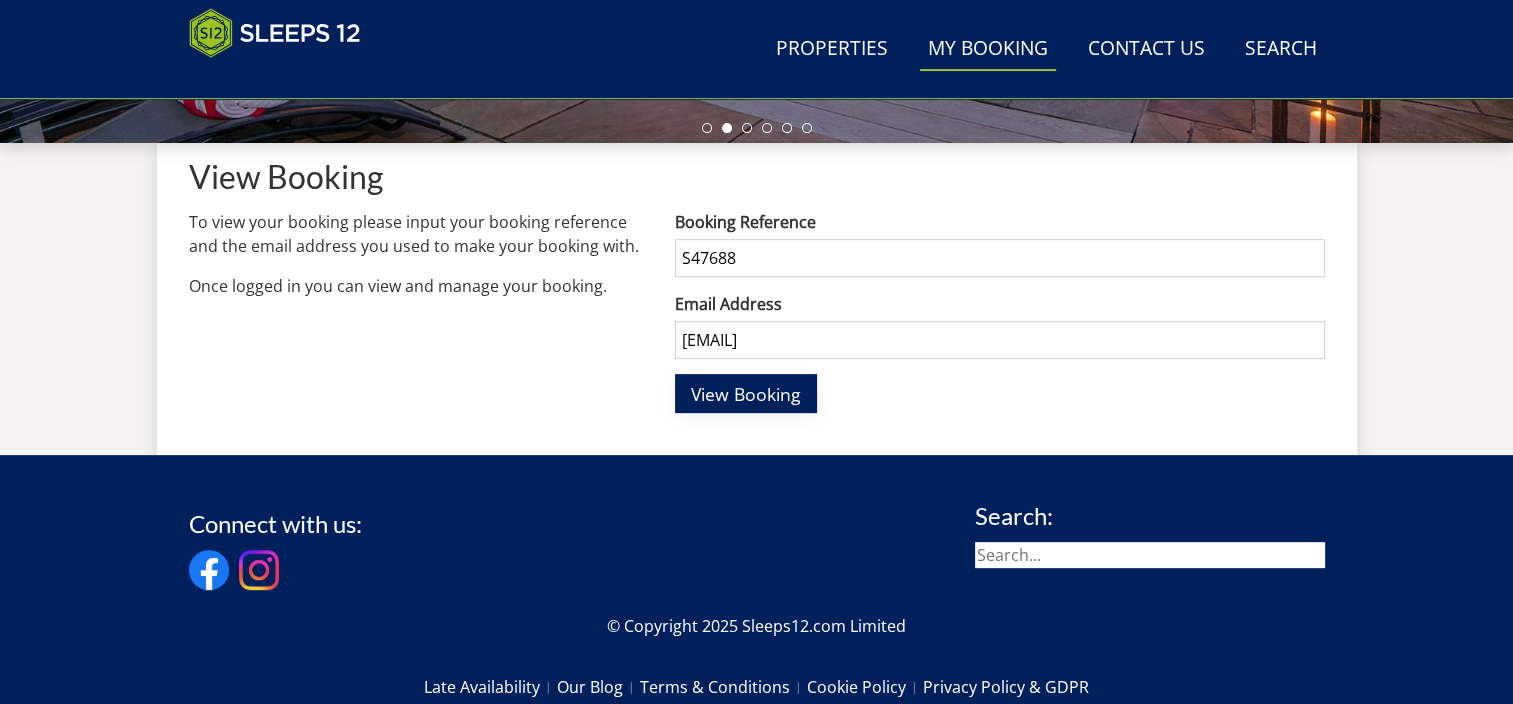 click on "View Booking" at bounding box center (746, 394) 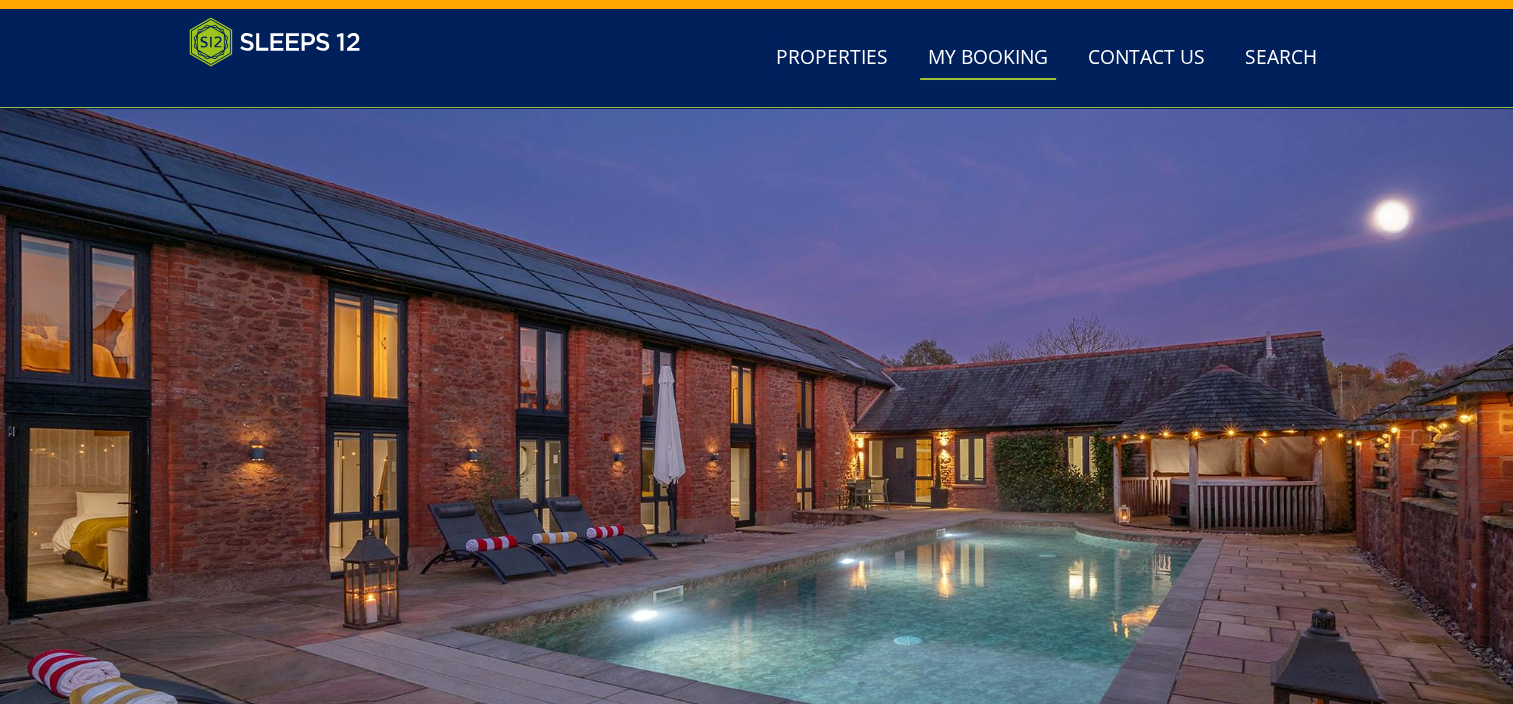 scroll, scrollTop: 0, scrollLeft: 0, axis: both 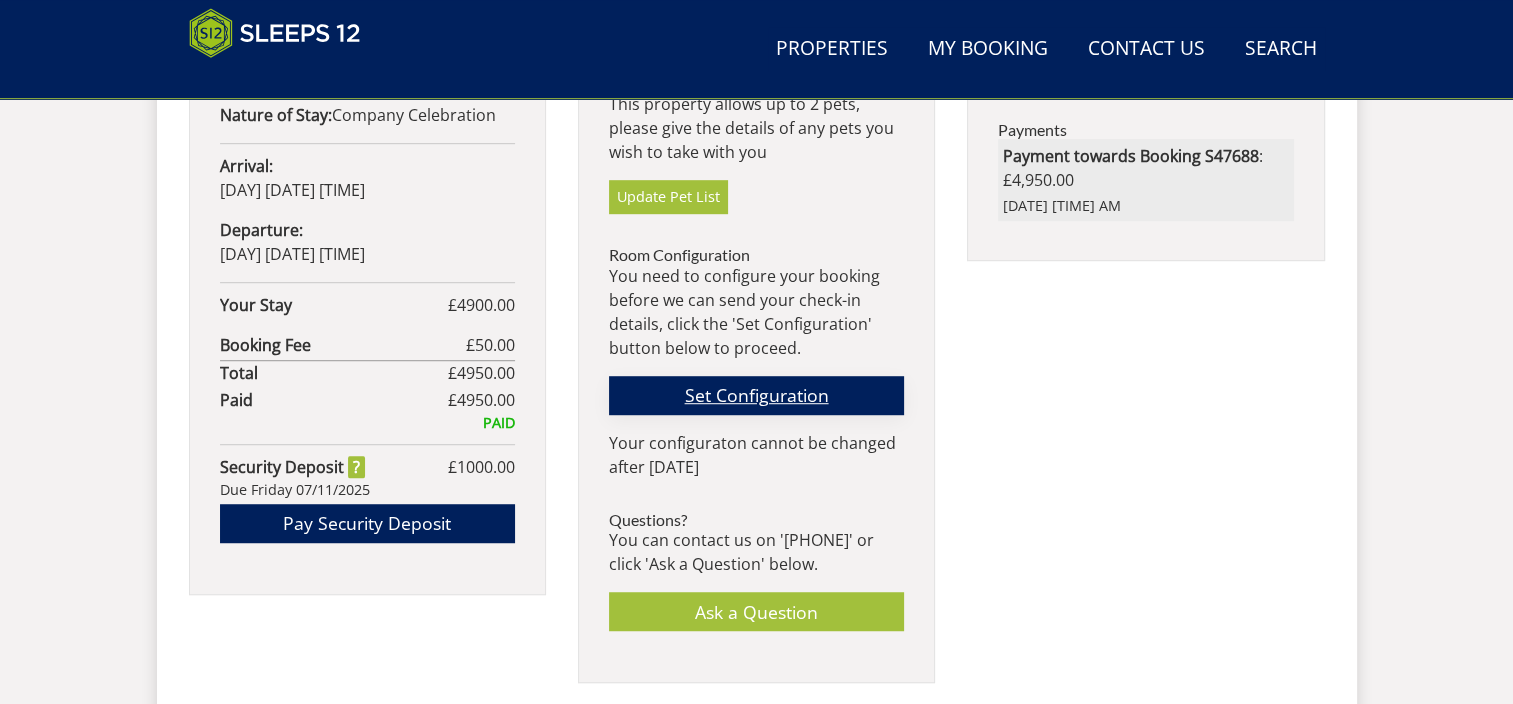 click on "Set Configuration" at bounding box center (756, 395) 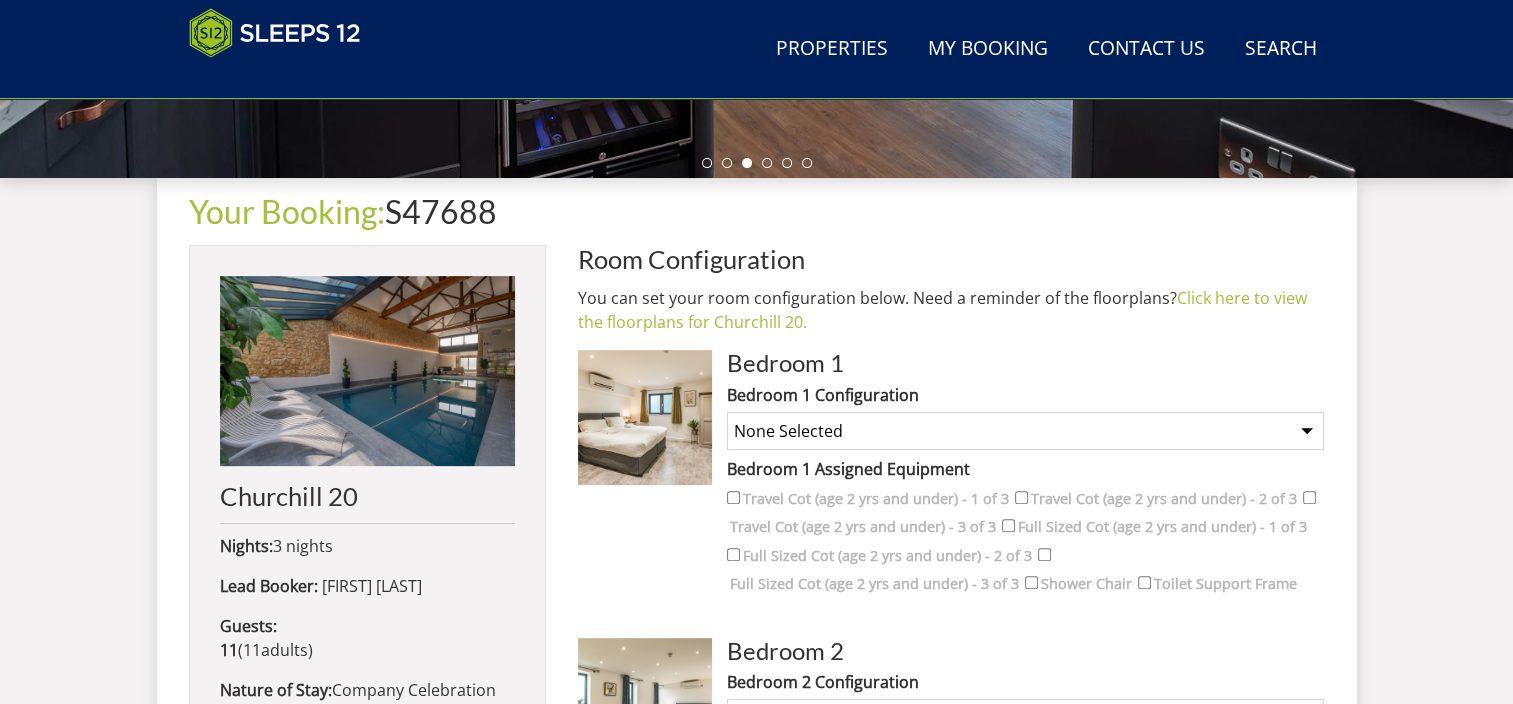scroll, scrollTop: 787, scrollLeft: 0, axis: vertical 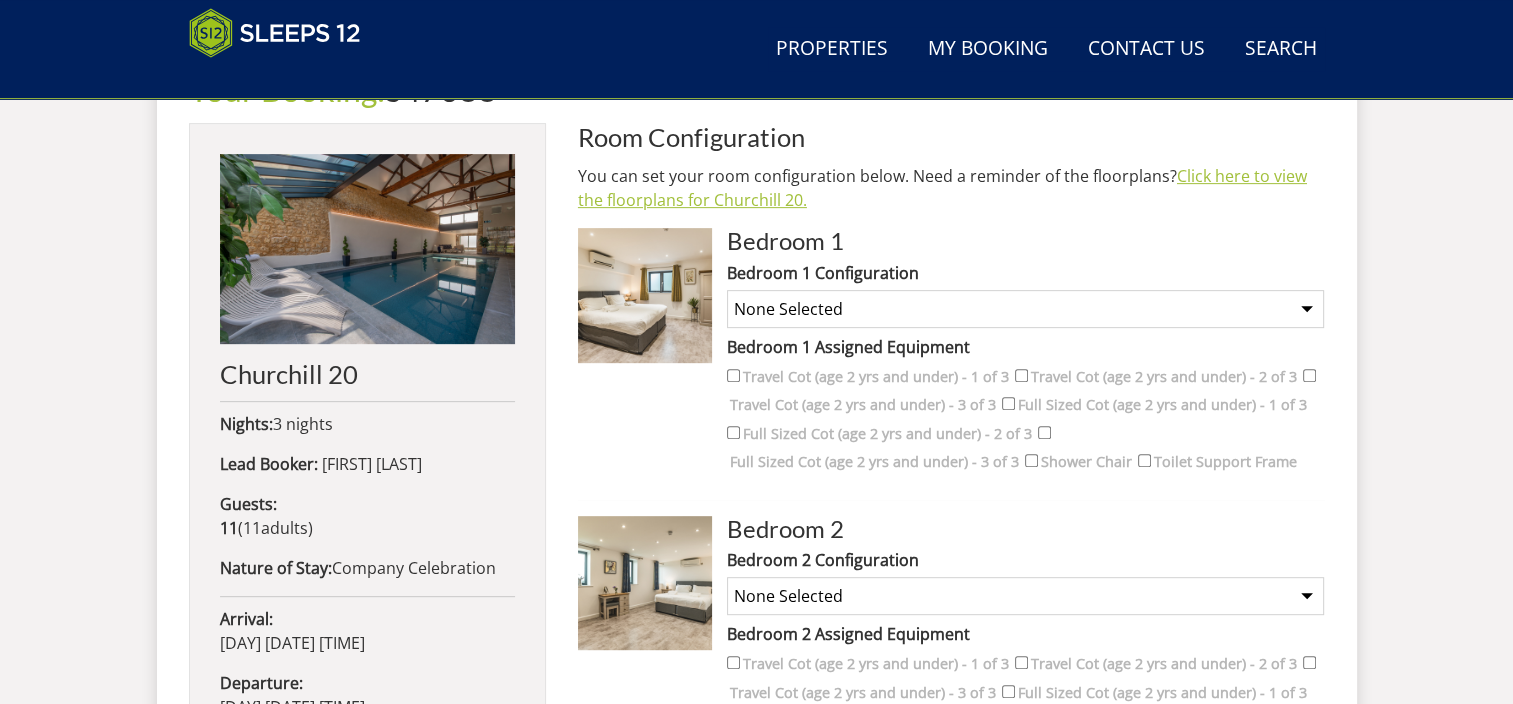 click on "Click here to view the floorplans for Churchill 20." at bounding box center [942, 188] 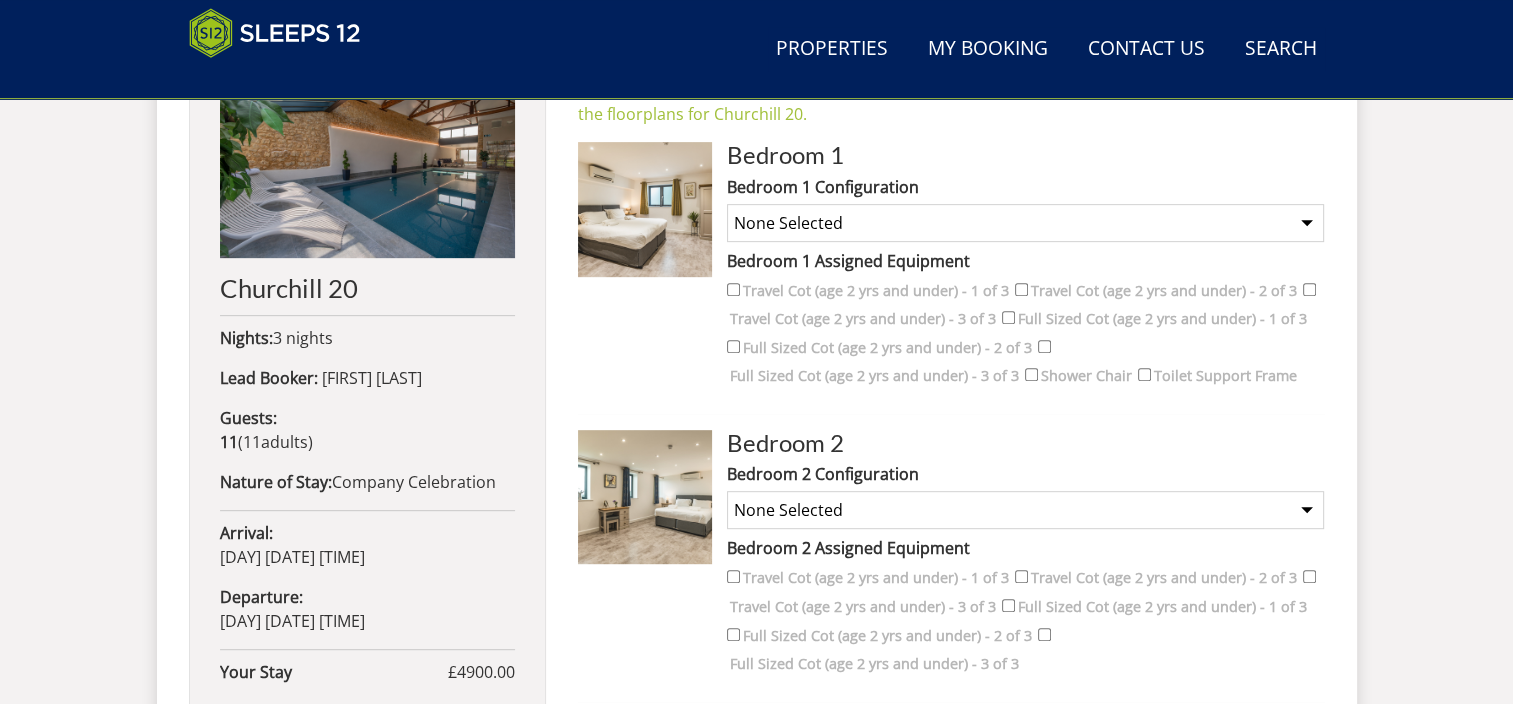scroll, scrollTop: 1087, scrollLeft: 0, axis: vertical 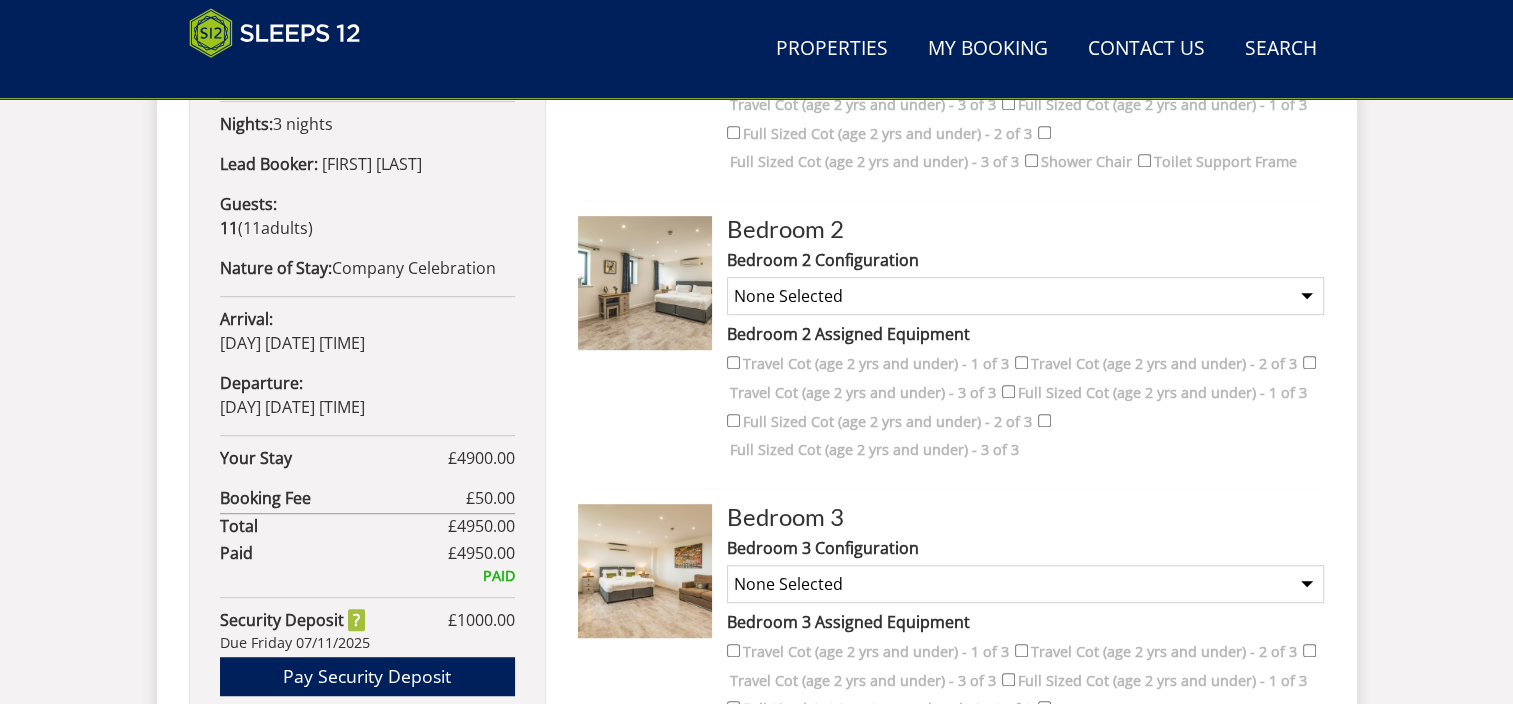 click on "None Selected
Super King Room
Twin Room
Super King and 1 Extra Single (Payment may be required)
Super King and 2 Extra Singles (Payment may be required)
Super King and 2 Extra Singles and Sofa Bed (Payment may be required)
Twin and 1 Extra Single (Payment may be required)
Twin and 2 Extra Singles (Payment may be required)
Twin and 2 Extra Singles and Sofa Bed (Payment may be required)" at bounding box center (1025, 584) 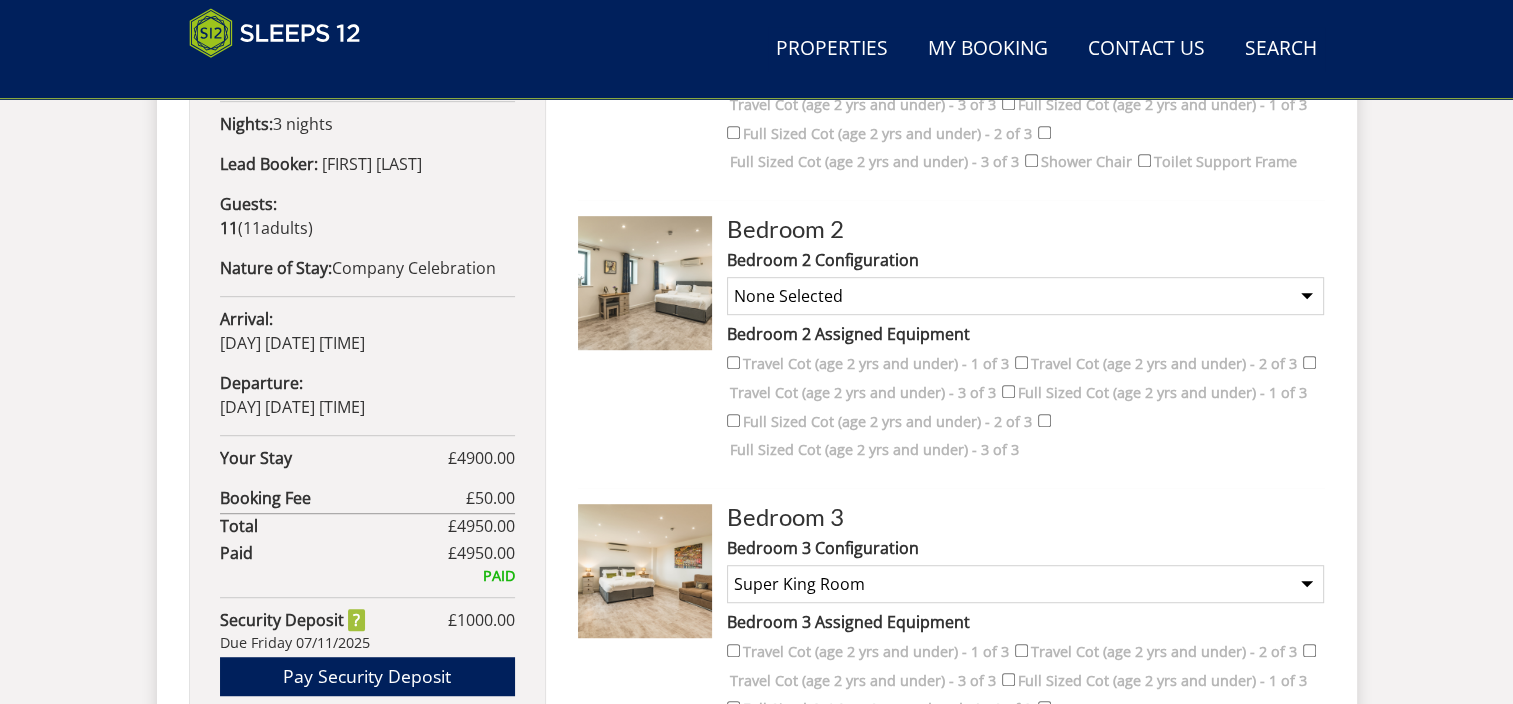 click on "None Selected
Super King Room
Twin Room
Super King and 1 Extra Single (Payment may be required)
Super King and 2 Extra Singles (Payment may be required)
Super King and 2 Extra Singles and Sofa Bed (Payment may be required)
Twin and 1 Extra Single (Payment may be required)
Twin and 2 Extra Singles (Payment may be required)
Twin and 2 Extra Singles and Sofa Bed (Payment may be required)" at bounding box center [1025, 584] 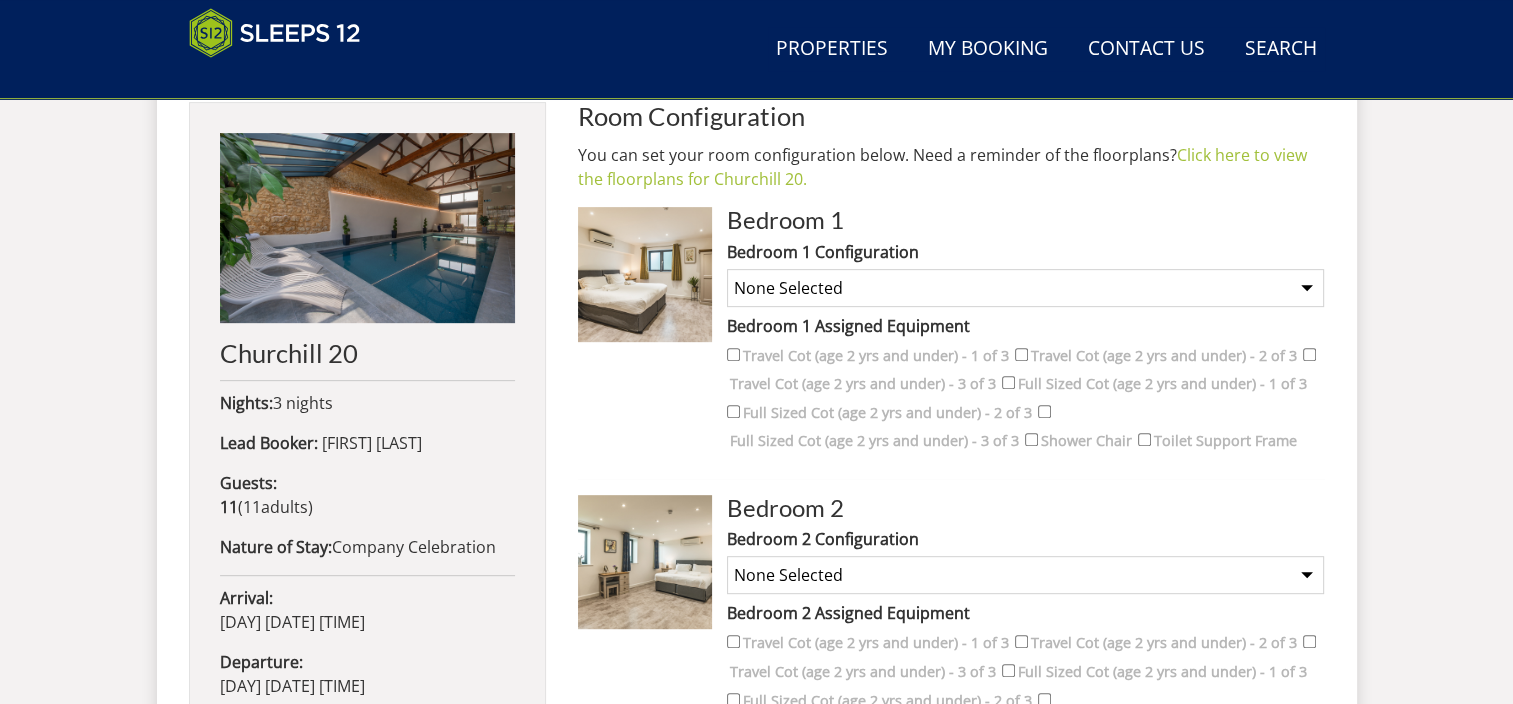 scroll, scrollTop: 687, scrollLeft: 0, axis: vertical 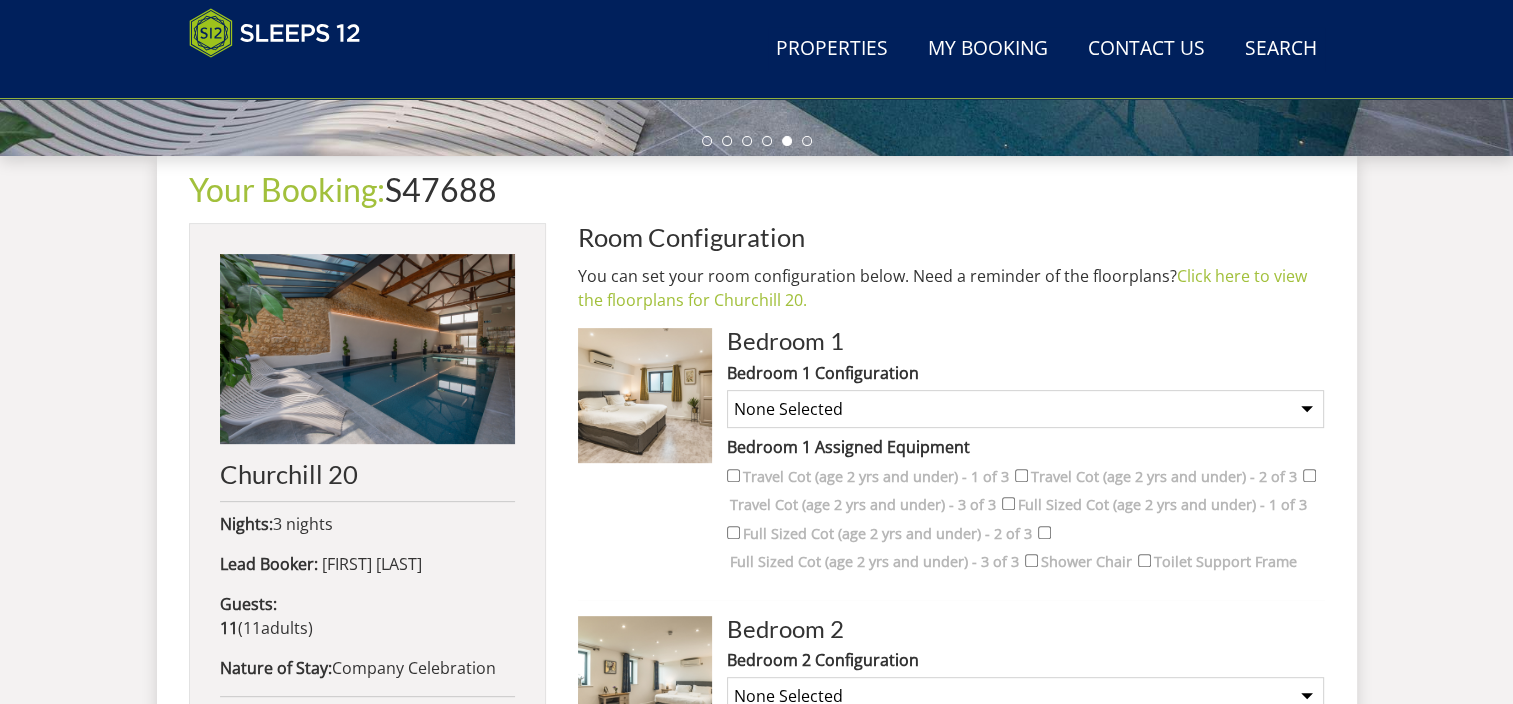 click on "None Selected
Super King Room
Twin Room
Super King and 1 Extra Single (Payment may be required)
Twin and 1 Extra Single (Payment may be required)" at bounding box center (1025, 409) 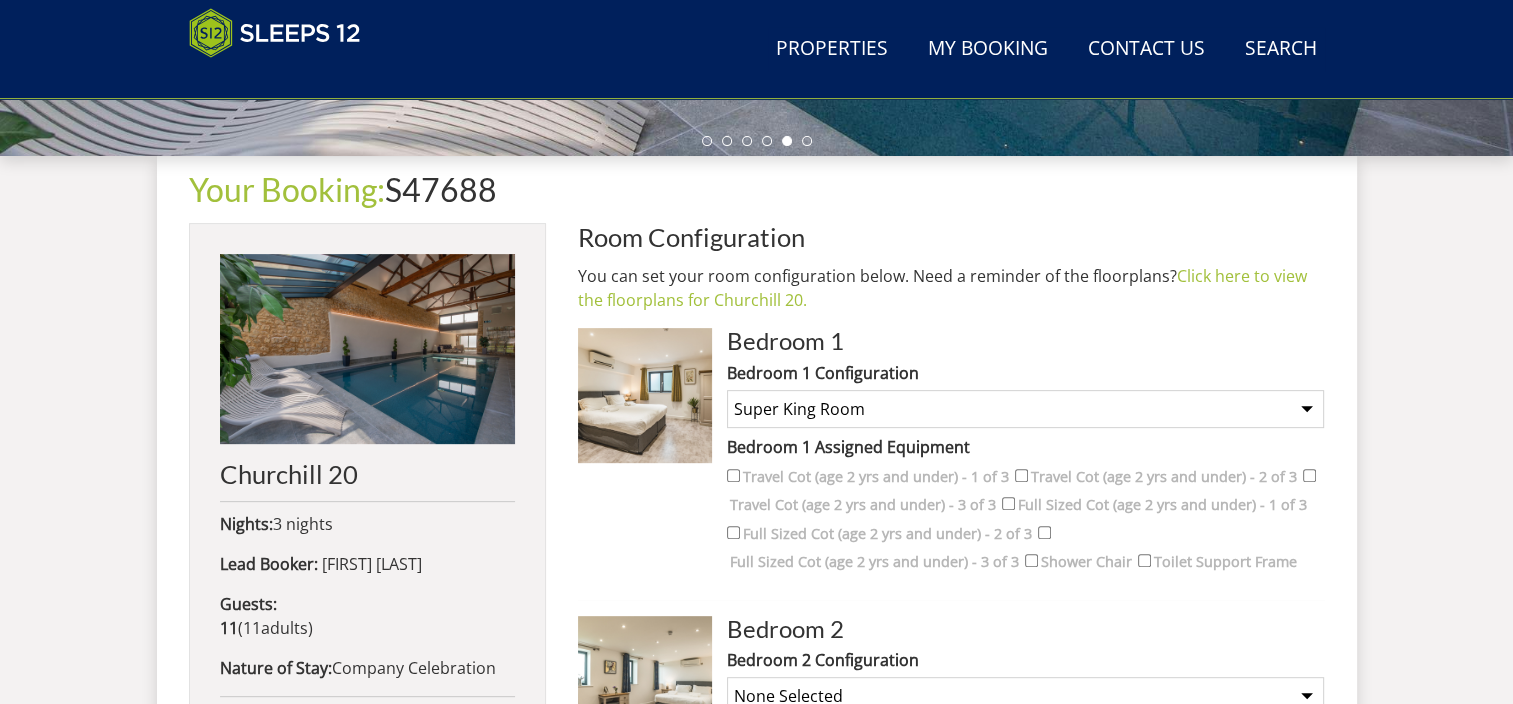 click on "None Selected
Super King Room
Twin Room
Super King and 1 Extra Single (Payment may be required)
Twin and 1 Extra Single (Payment may be required)" at bounding box center [1025, 409] 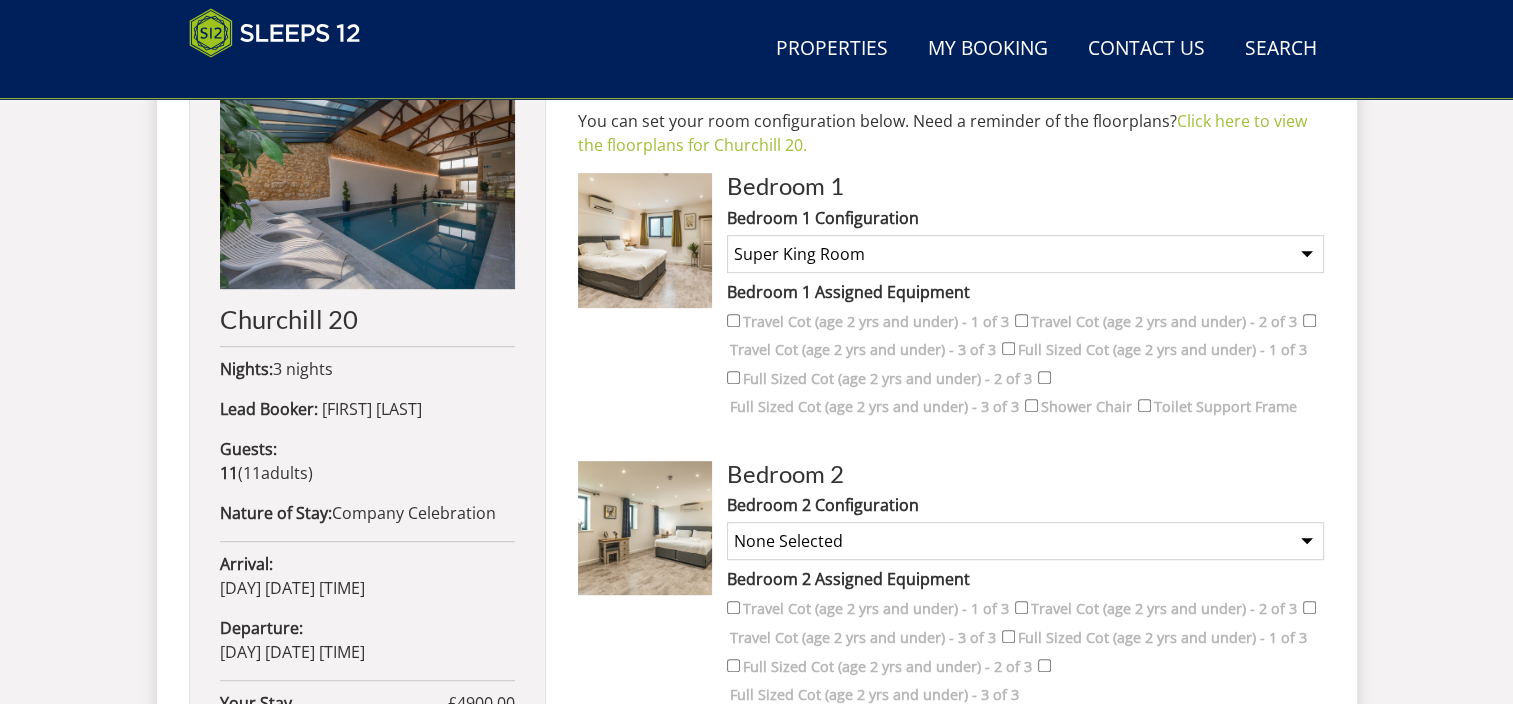 scroll, scrollTop: 887, scrollLeft: 0, axis: vertical 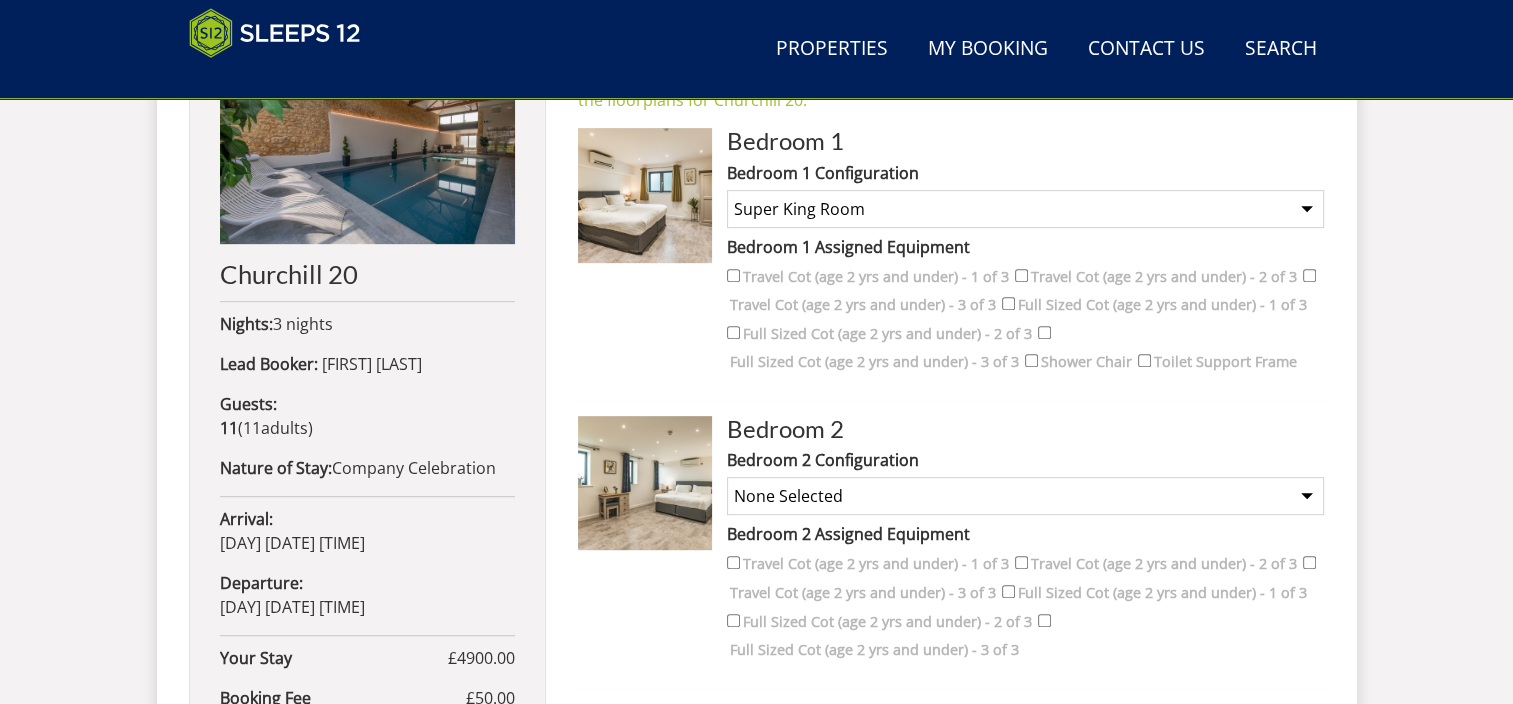 click on "None Selected
Super King Room
Twin Room
Super King and 1 Extra Single (Payment may be required)
Super King and 2 Extra Singles (Payment may be required)
Super King and 2 Extra Singles and Sofa Bed (Payment may be required)
Twin and 1 Extra Single (Payment may be required)
Twin and 2 Extra Singles (Payment may be required)
Twin and 2 Extra Singles and Sofa Bed (Payment may be required)" at bounding box center (1025, 496) 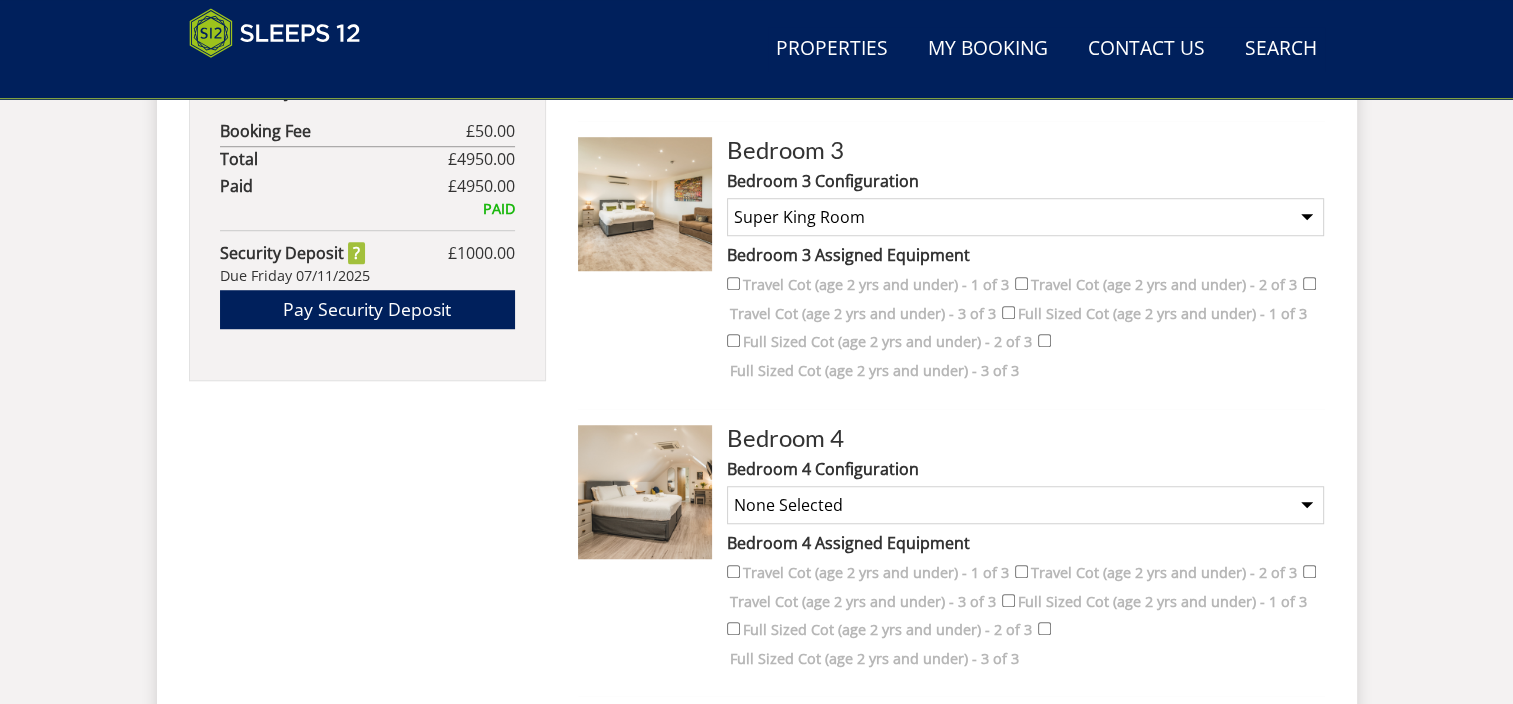 scroll, scrollTop: 1487, scrollLeft: 0, axis: vertical 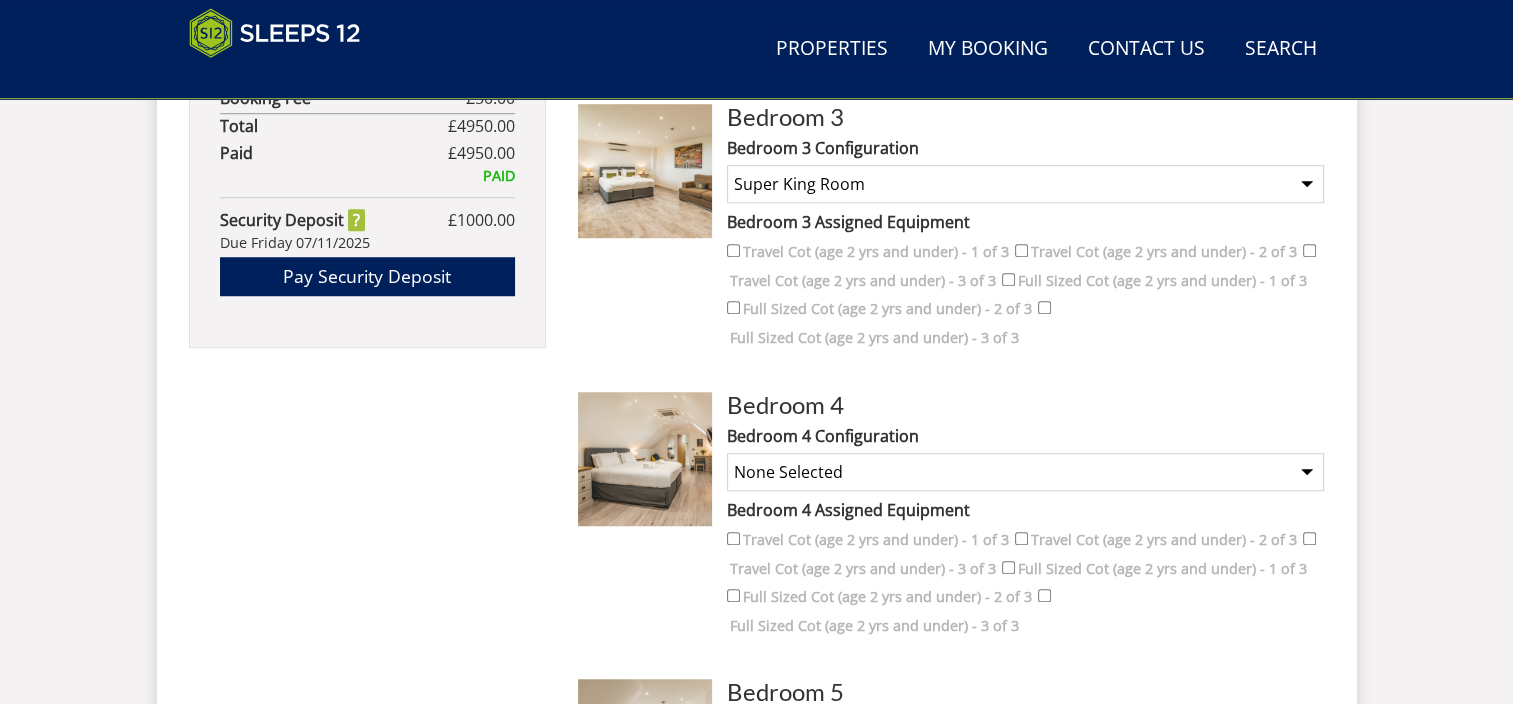 click on "None Selected
Super King Room
Twin Room
Super King and 1 Extra Single (Payment may be required)
Super King and 2 Extra Singles (Payment may be required)
Twin and 1 Extra Single (Payment may be required)
Twin and 2 Extra Singles (Payment may be required)" at bounding box center (1025, 472) 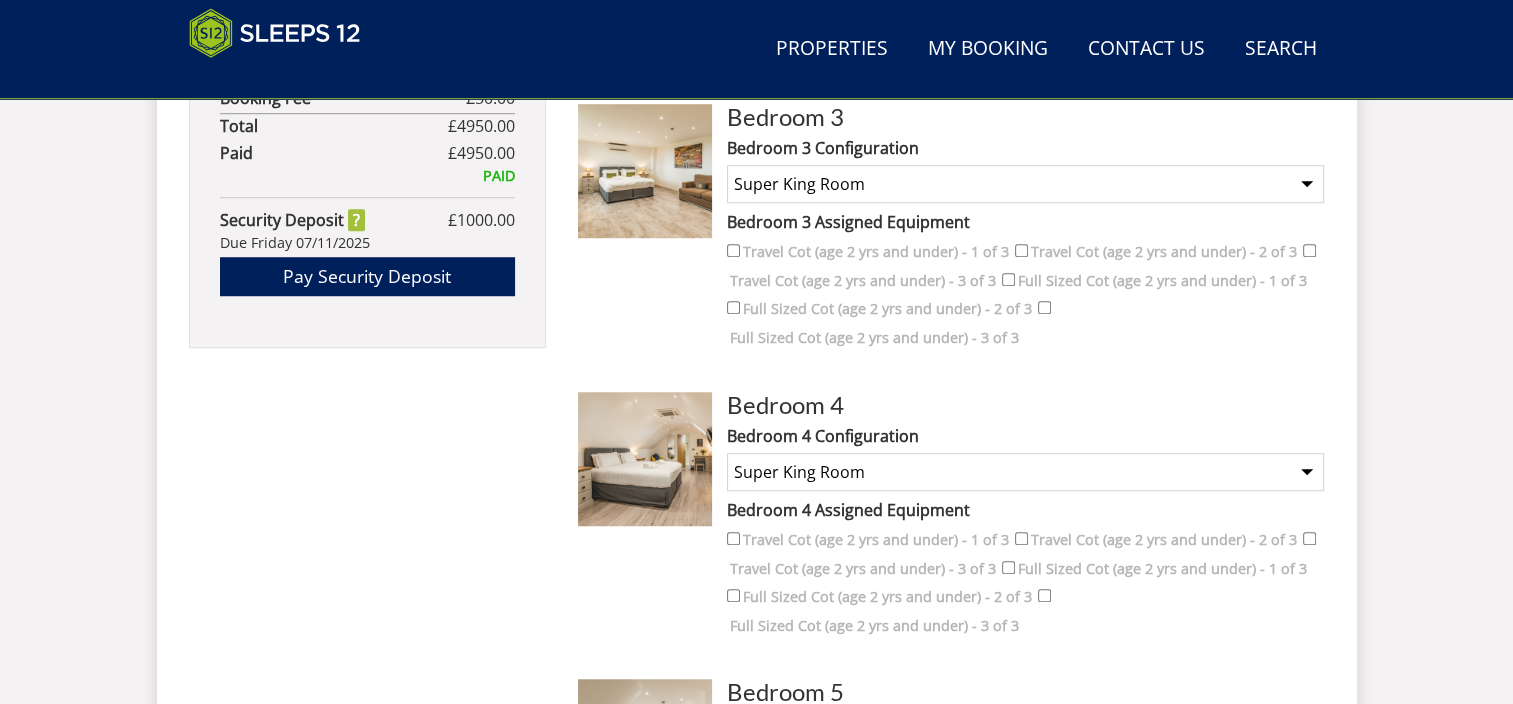 click on "None Selected
Super King Room
Twin Room
Super King and 1 Extra Single (Payment may be required)
Super King and 2 Extra Singles (Payment may be required)
Twin and 1 Extra Single (Payment may be required)
Twin and 2 Extra Singles (Payment may be required)" at bounding box center [1025, 472] 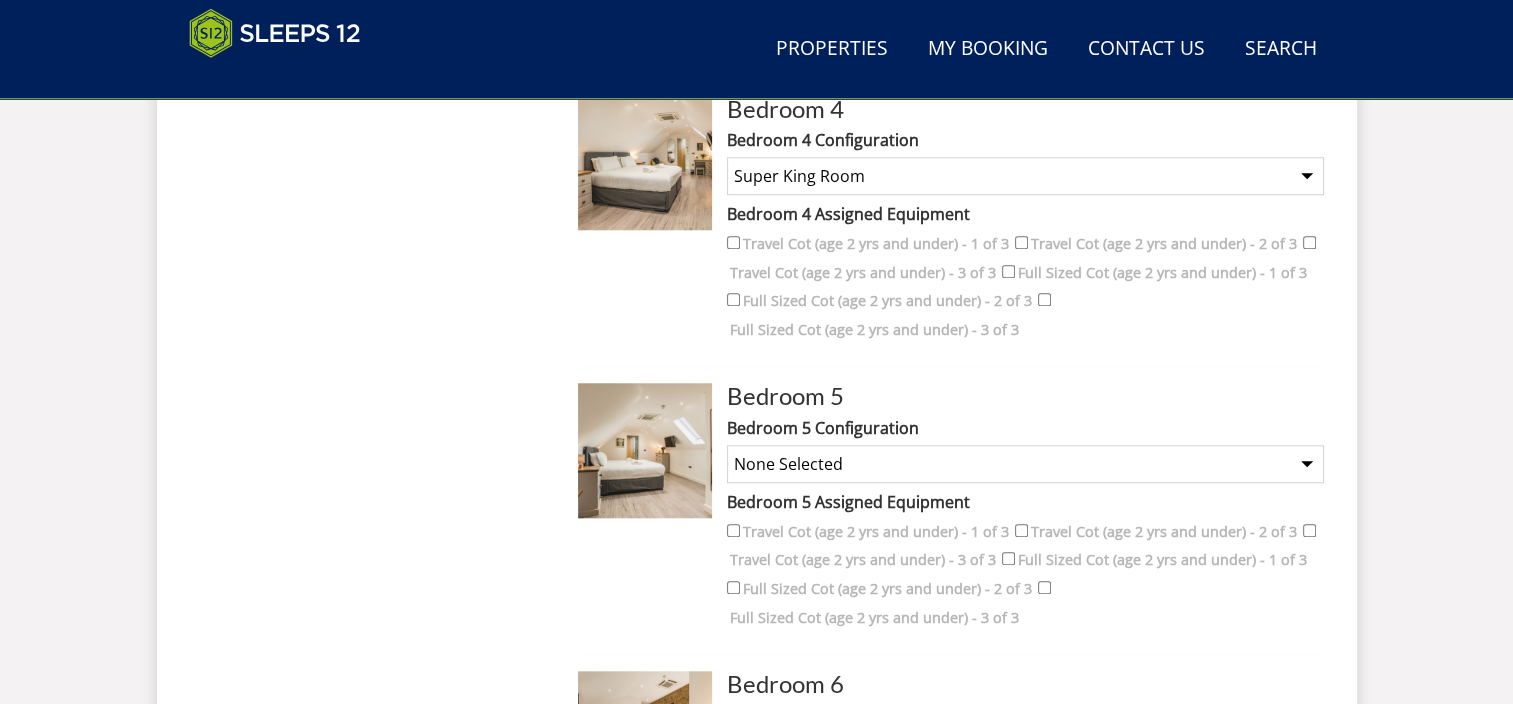 scroll, scrollTop: 1787, scrollLeft: 0, axis: vertical 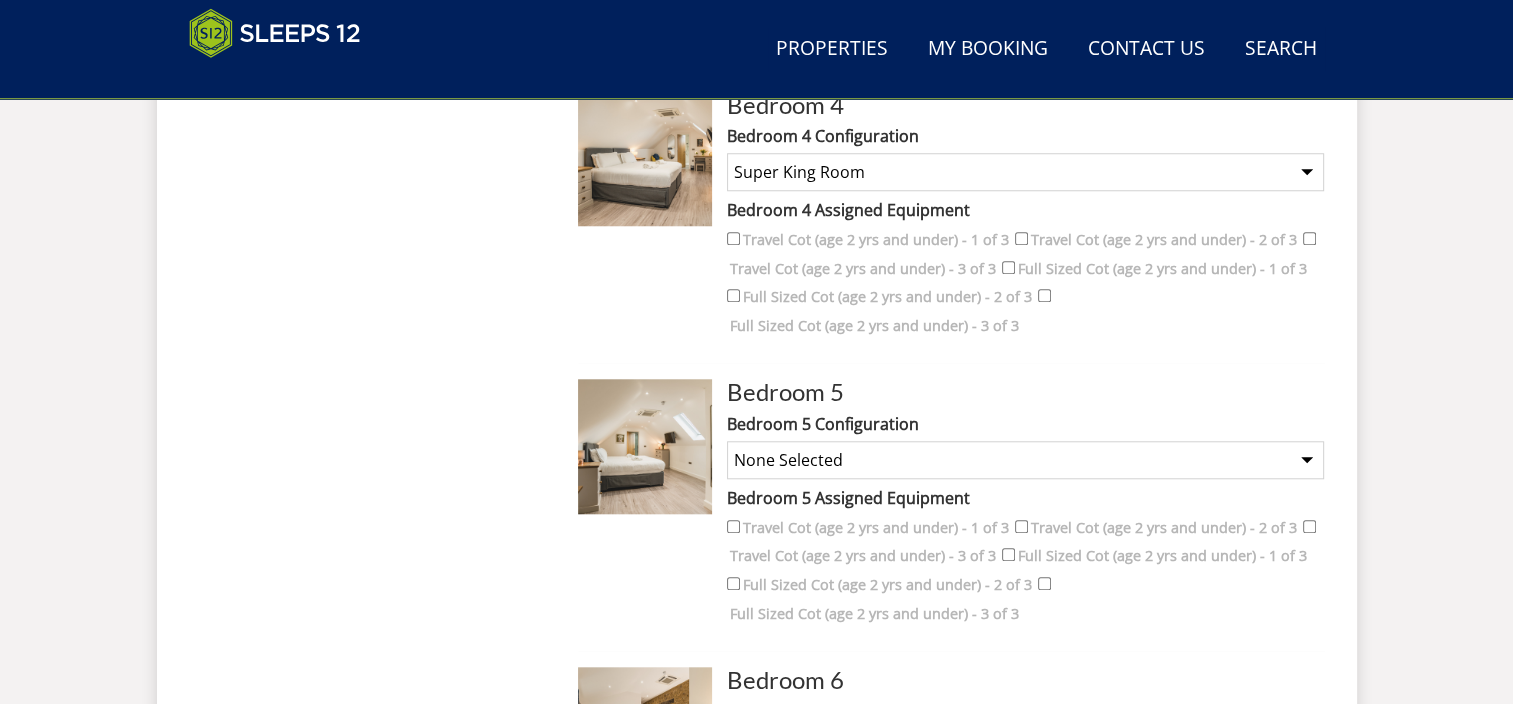 click on "None Selected
Super King Room
Twin Room
Super King and 1 Extra Single (Payment may be required)
Twin and 1 Extra Single (Payment may be required)" at bounding box center (1025, 460) 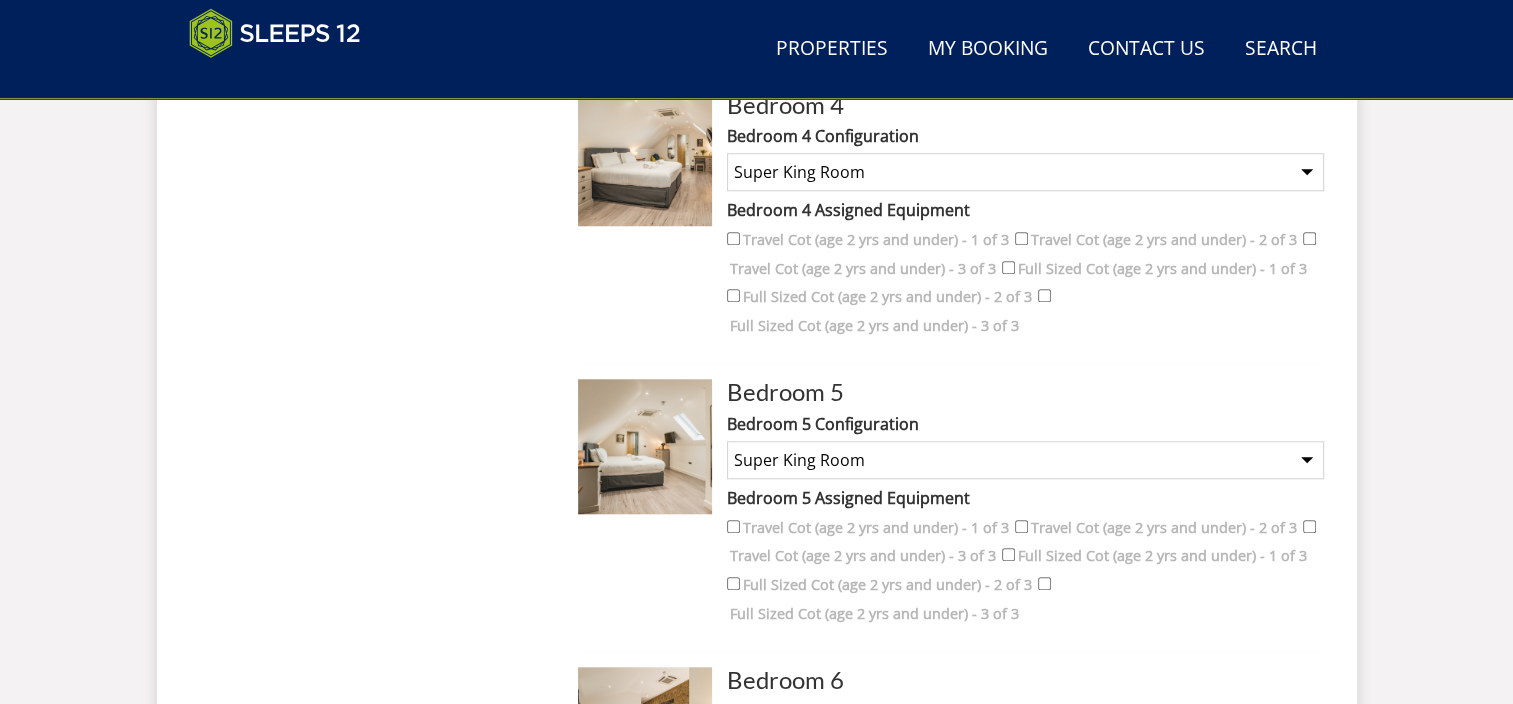 click on "None Selected
Super King Room
Twin Room
Super King and 1 Extra Single (Payment may be required)
Twin and 1 Extra Single (Payment may be required)" at bounding box center [1025, 460] 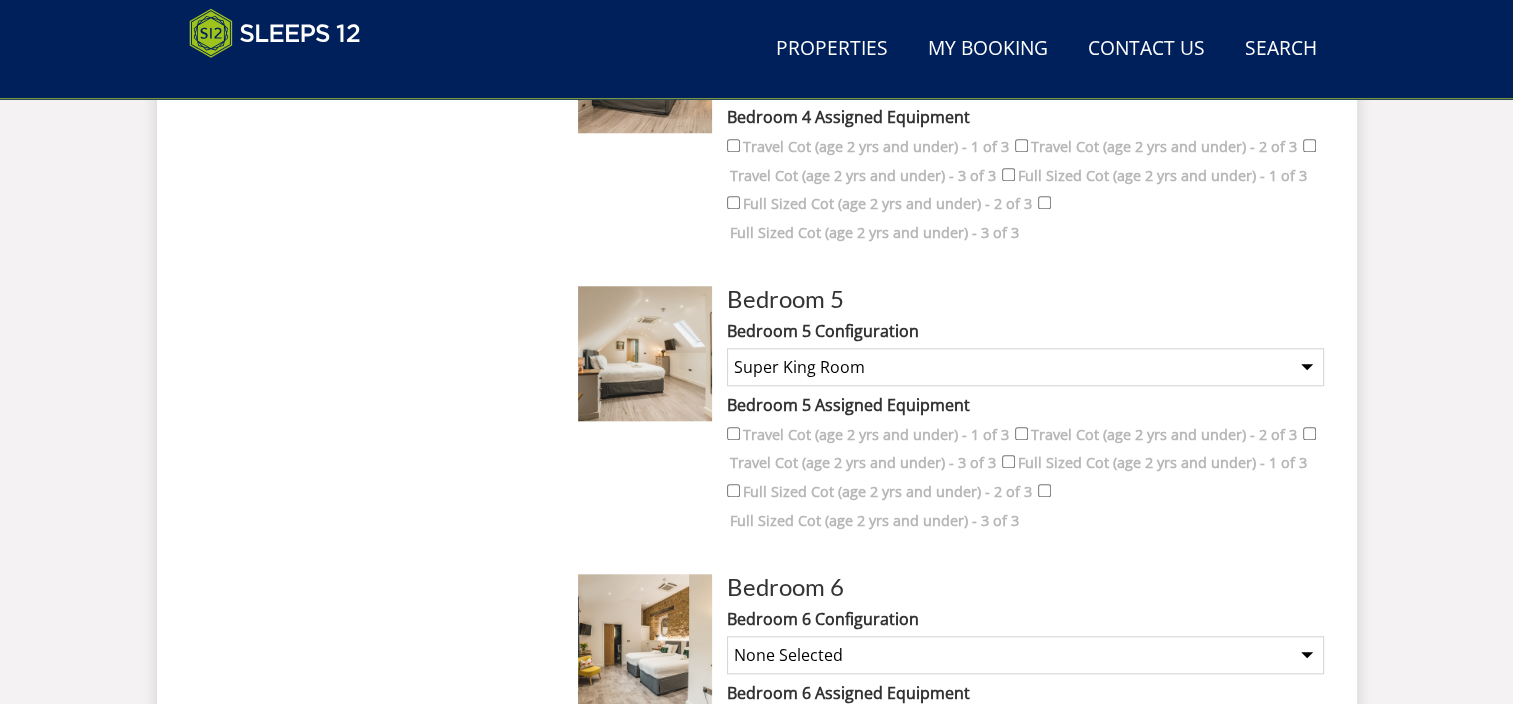 scroll, scrollTop: 2087, scrollLeft: 0, axis: vertical 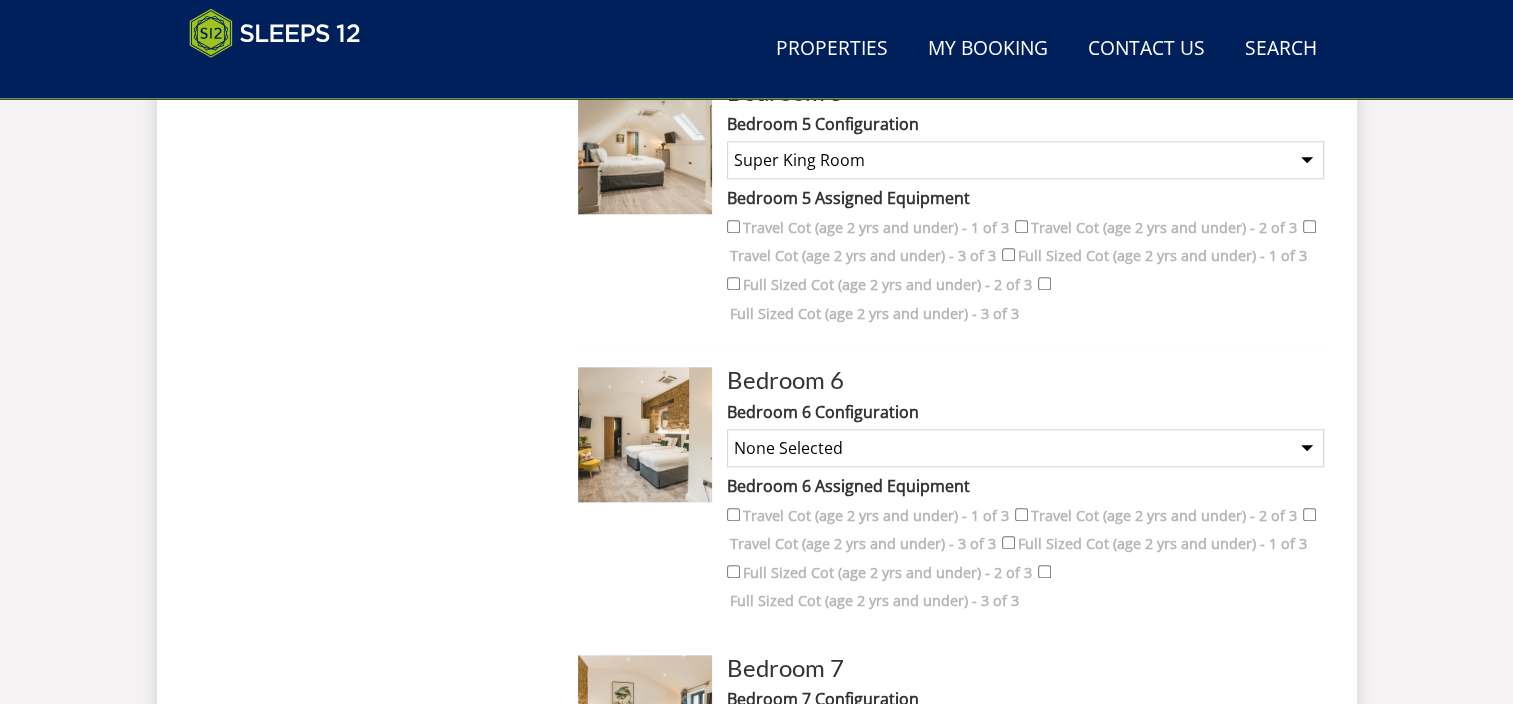 click on "None Selected
Super King Room
Twin Room" at bounding box center (1025, 448) 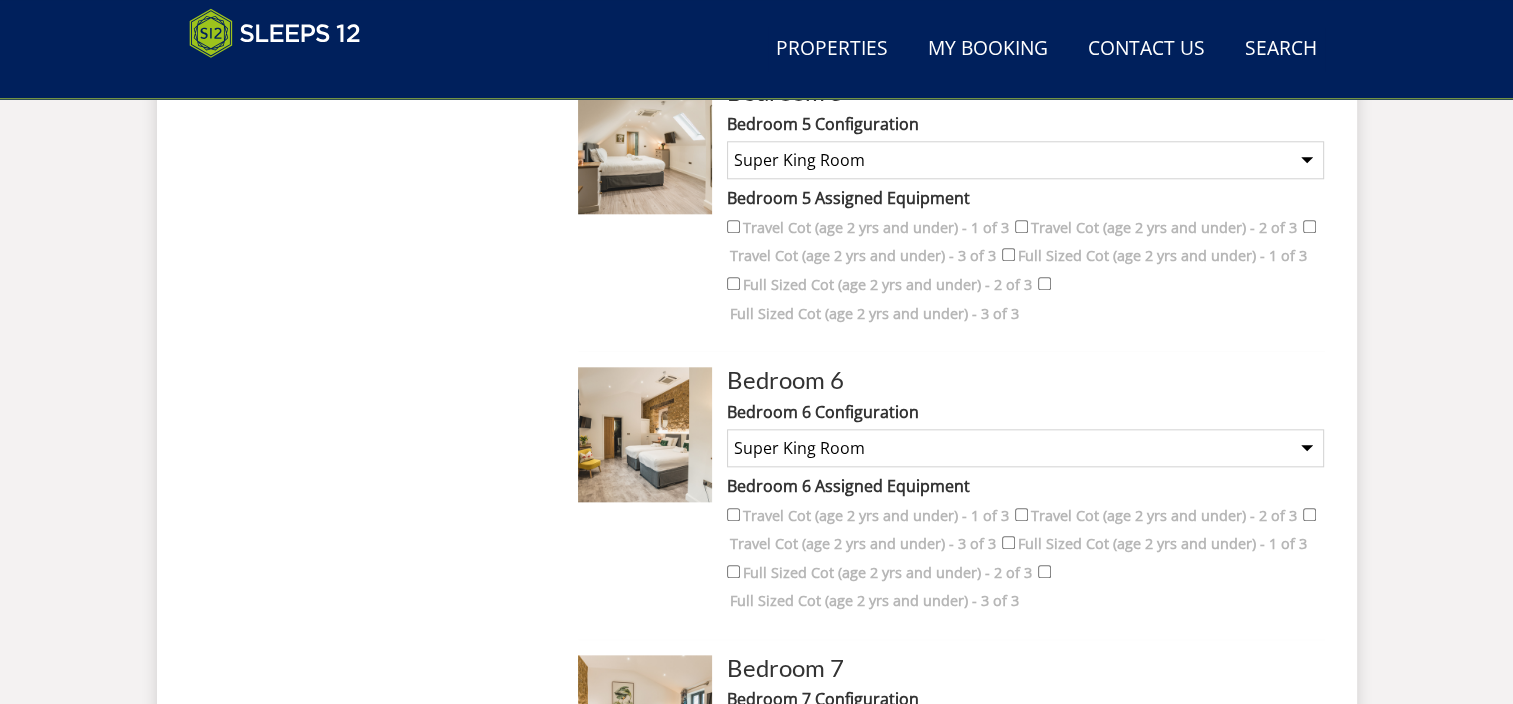 click on "None Selected
Super King Room
Twin Room" at bounding box center (1025, 448) 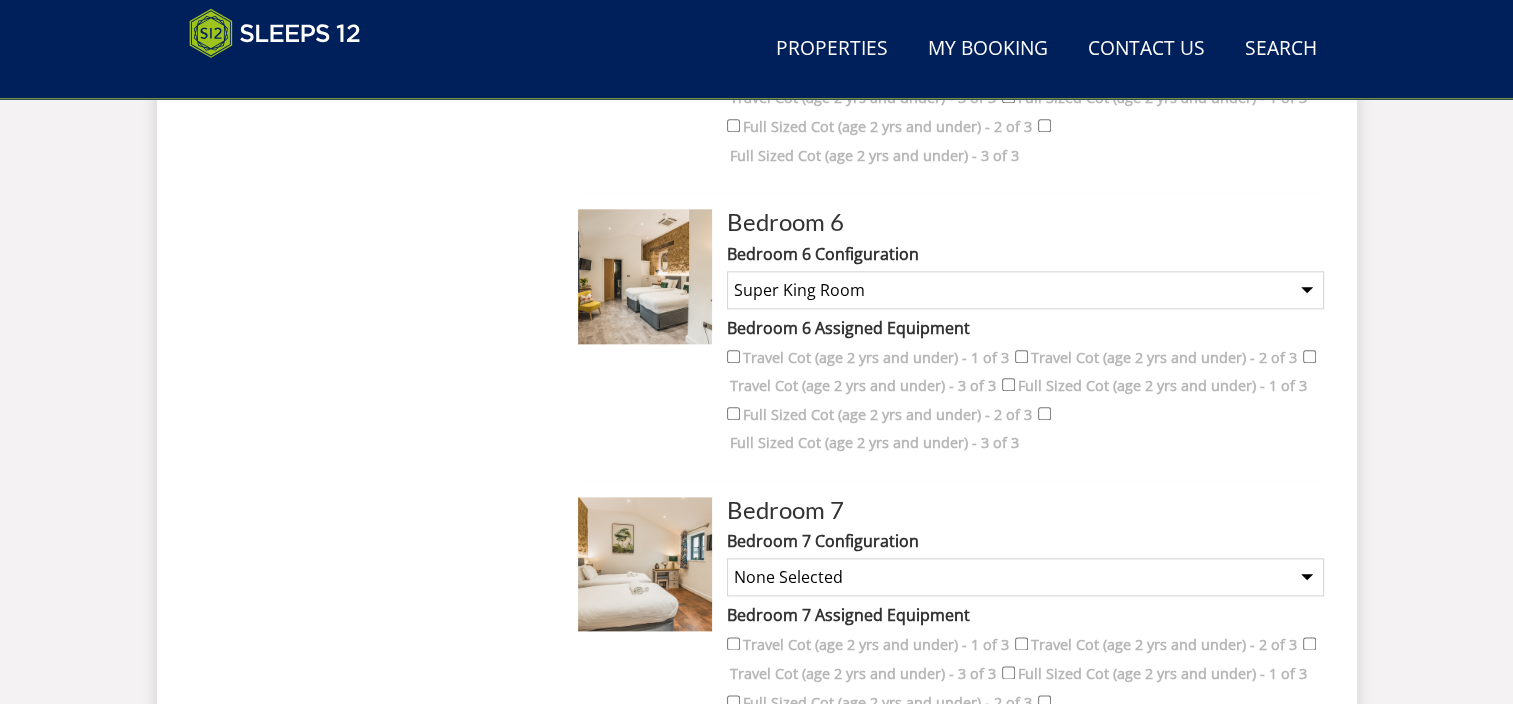 scroll, scrollTop: 2387, scrollLeft: 0, axis: vertical 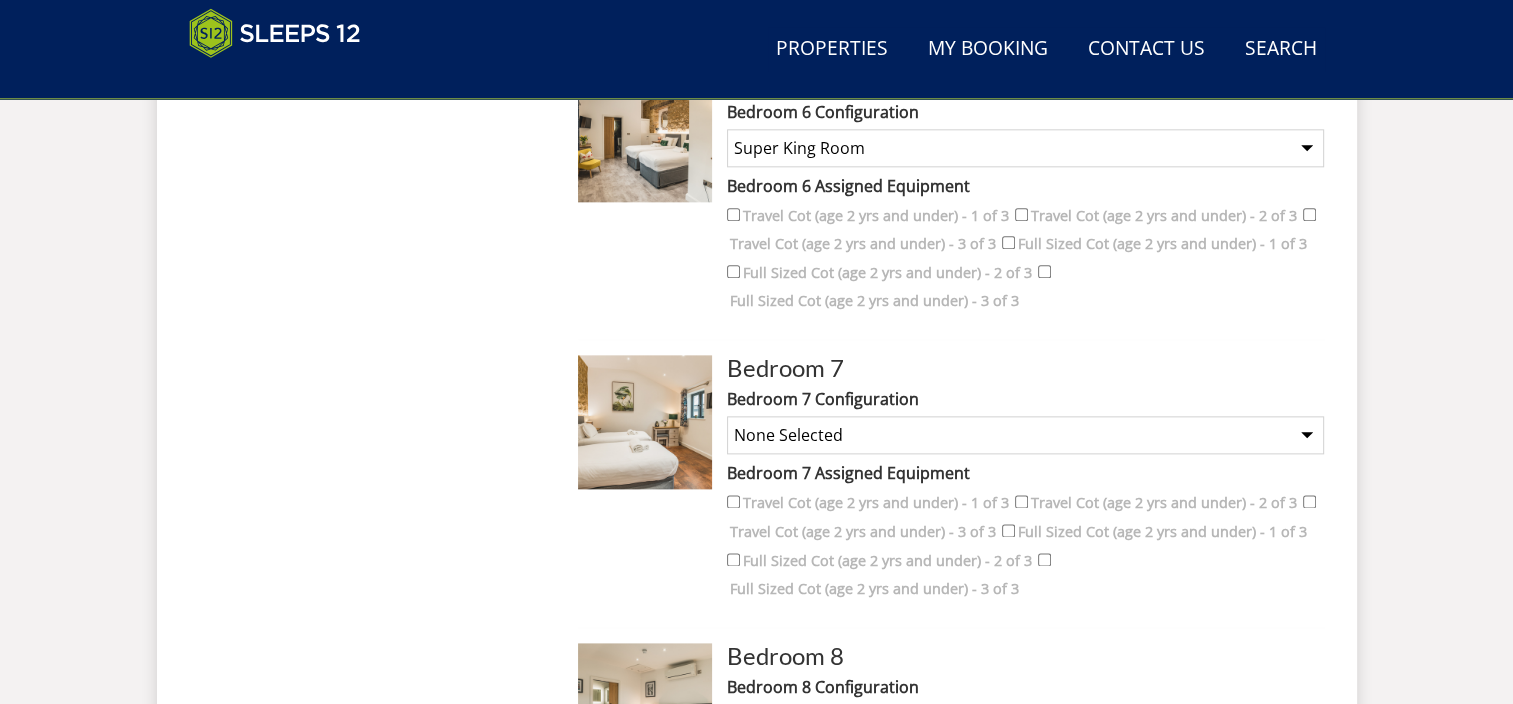 click on "None Selected
Super King Room
Twin Room" at bounding box center [1025, 435] 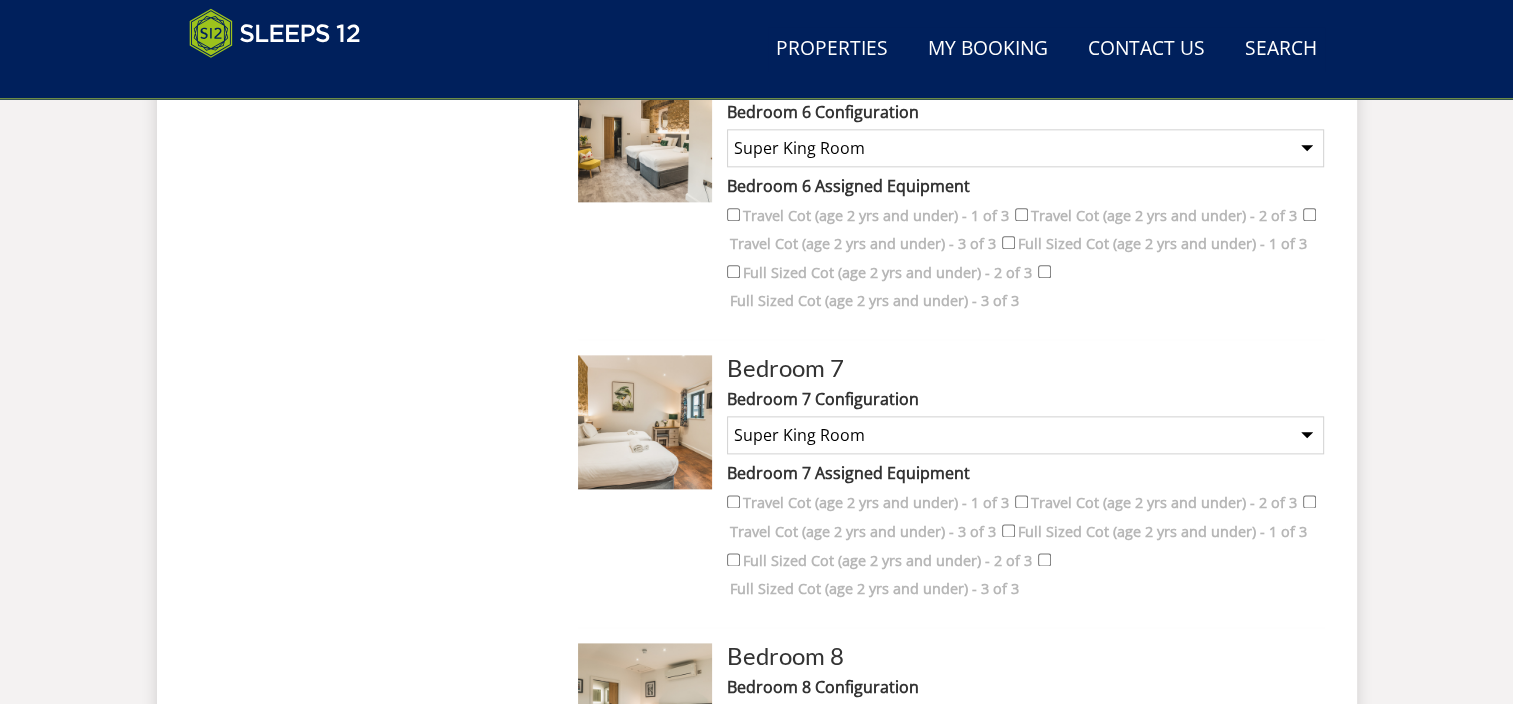 click on "None Selected
Super King Room
Twin Room" at bounding box center [1025, 435] 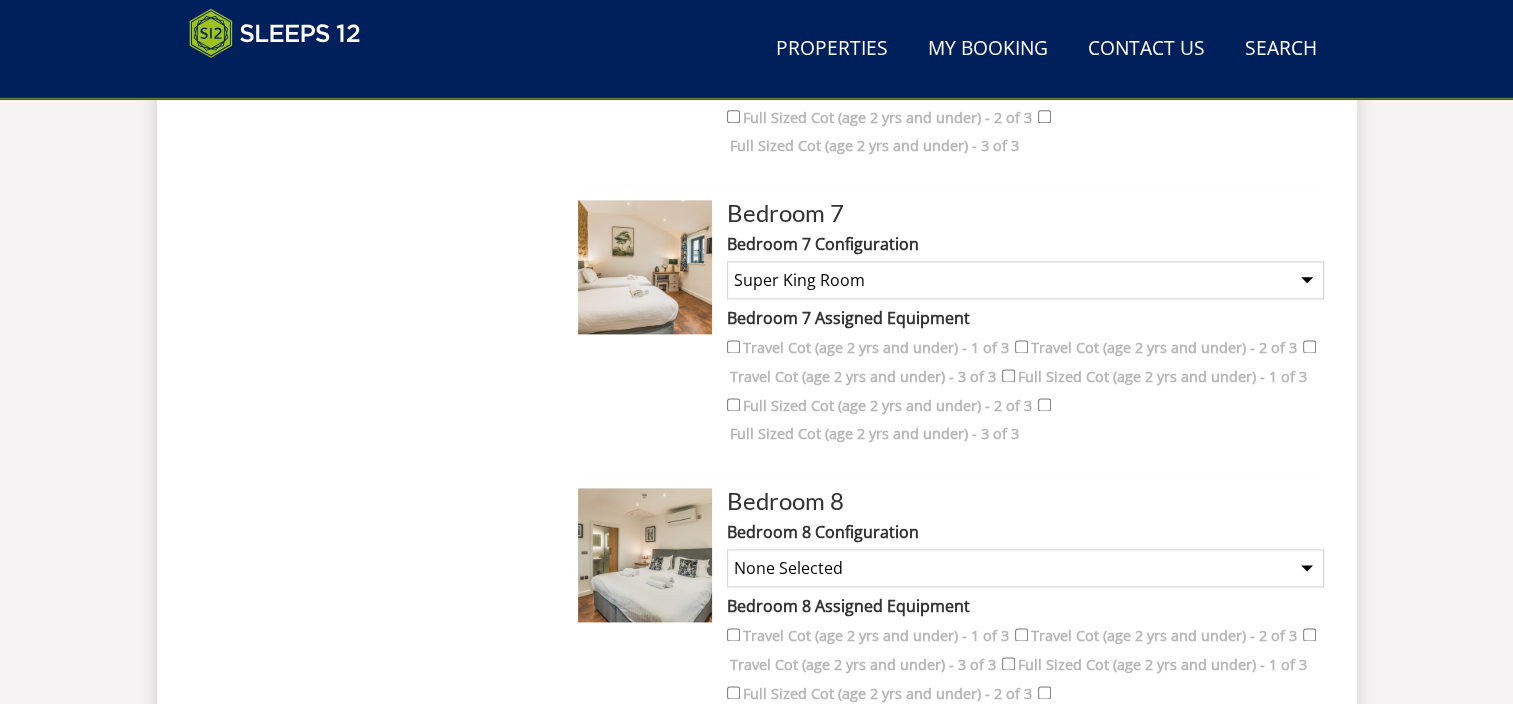 scroll, scrollTop: 2687, scrollLeft: 0, axis: vertical 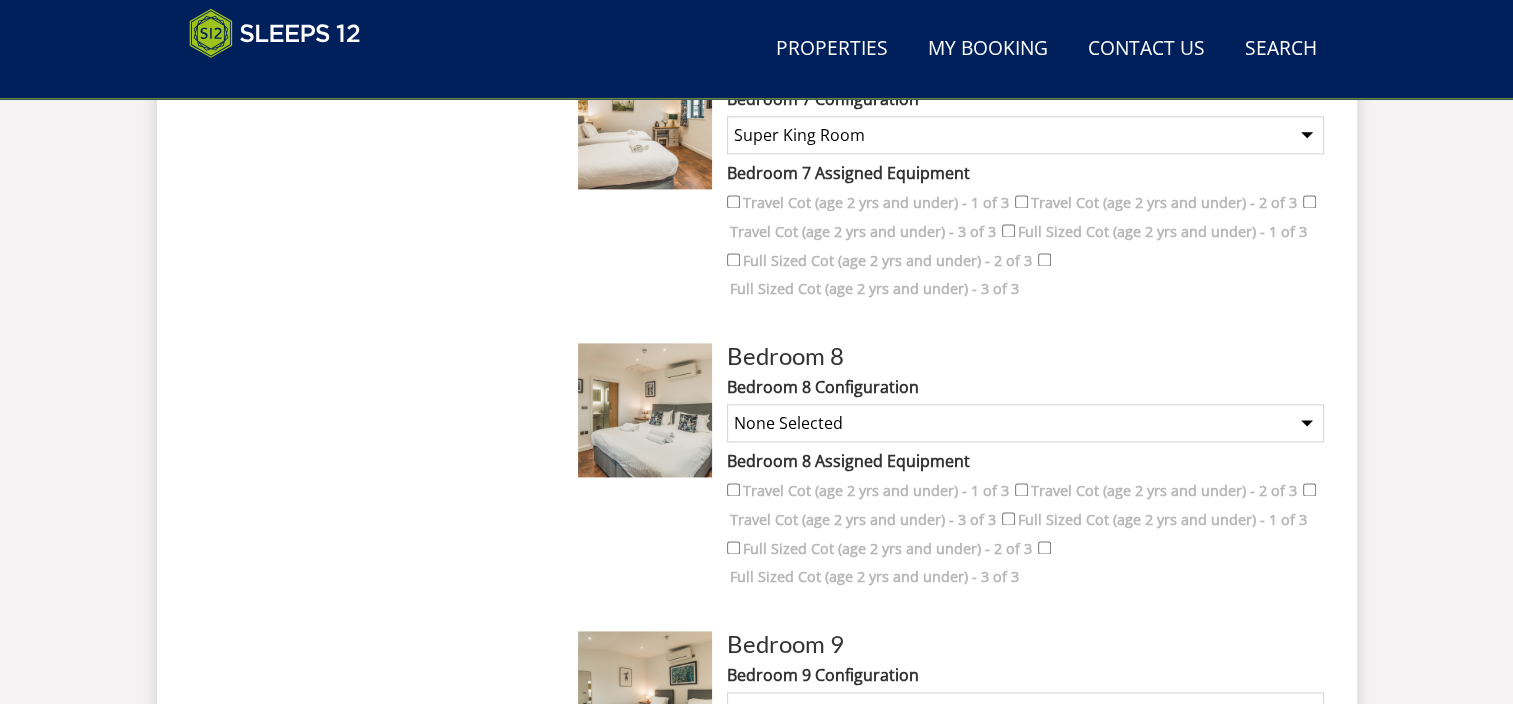 click on "Bedroom 8
Bedroom 8 Configuration
None Selected
Super King Room
Twin Room
Bedroom 8 Assigned Equipment
Travel Cot (age 2 yrs and under) - 1 of 3 Travel Cot (age 2 yrs and under) - 2 of 3 Travel Cot (age 2 yrs and under) - 3 of 3 Full Sized Cot (age 2 yrs and under) - 1 of 3 Full Sized Cot (age 2 yrs and under) - 2 of 3 Full Sized Cot (age 2 yrs and under) - 3 of 3" at bounding box center [1025, 471] 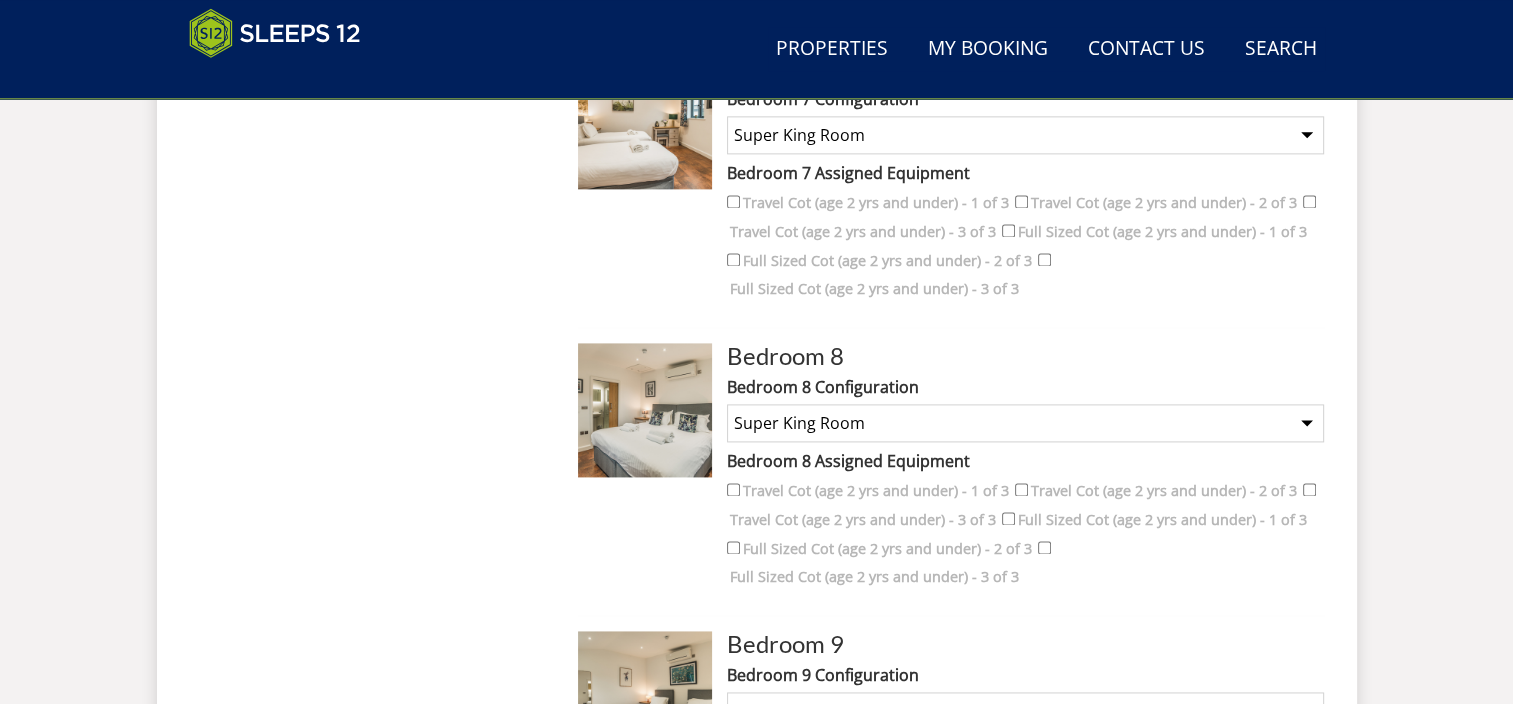 click on "None Selected
Super King Room
Twin Room" at bounding box center [1025, 423] 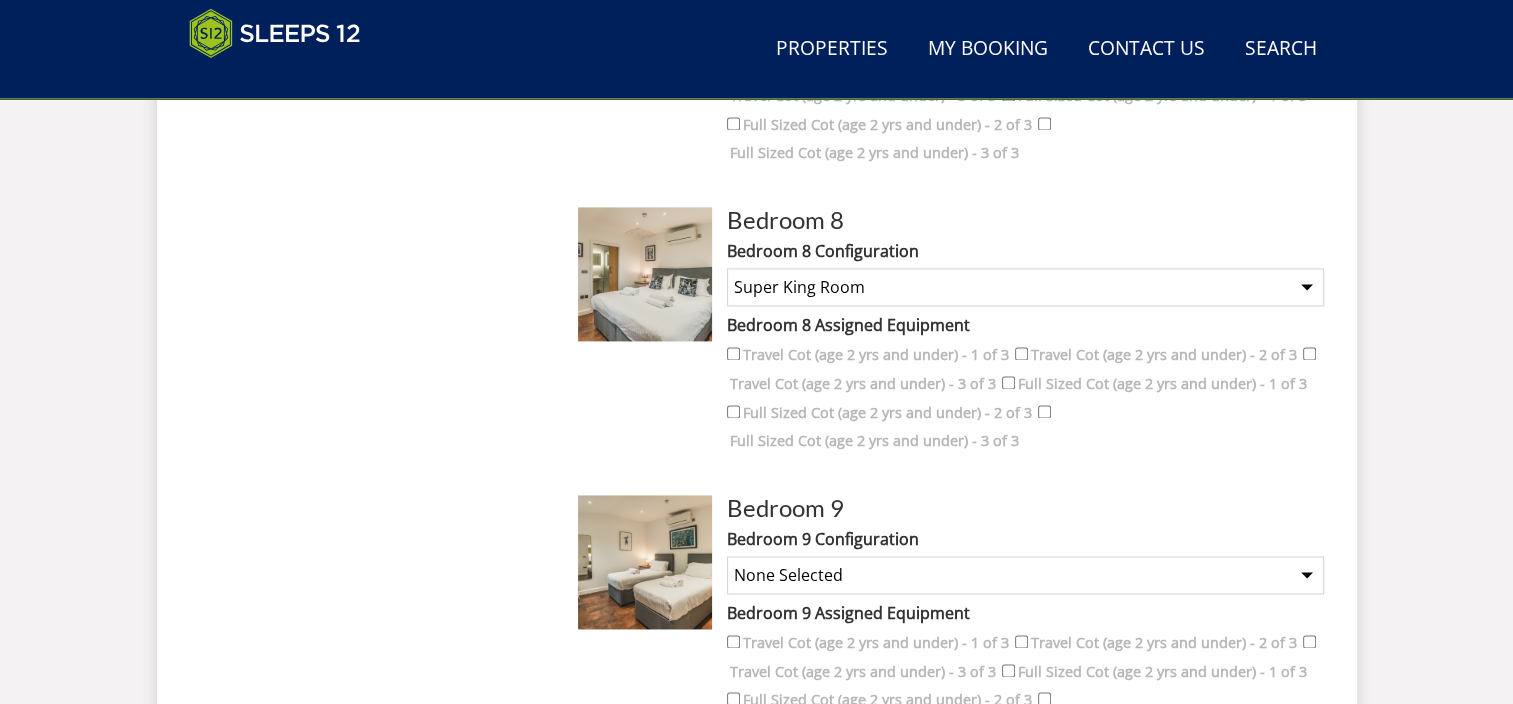 scroll, scrollTop: 2987, scrollLeft: 0, axis: vertical 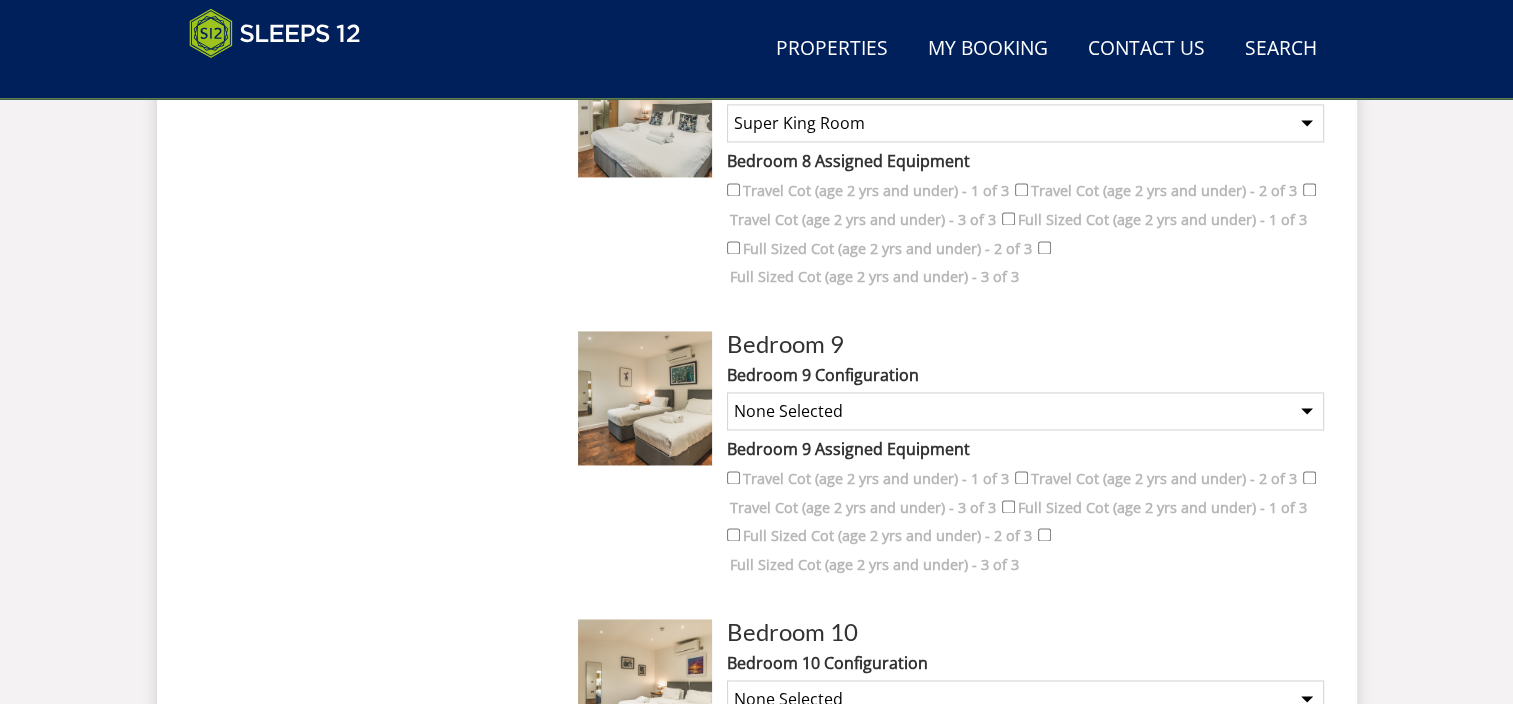 click on "None Selected
Super King Room
Twin Room" at bounding box center (1025, 411) 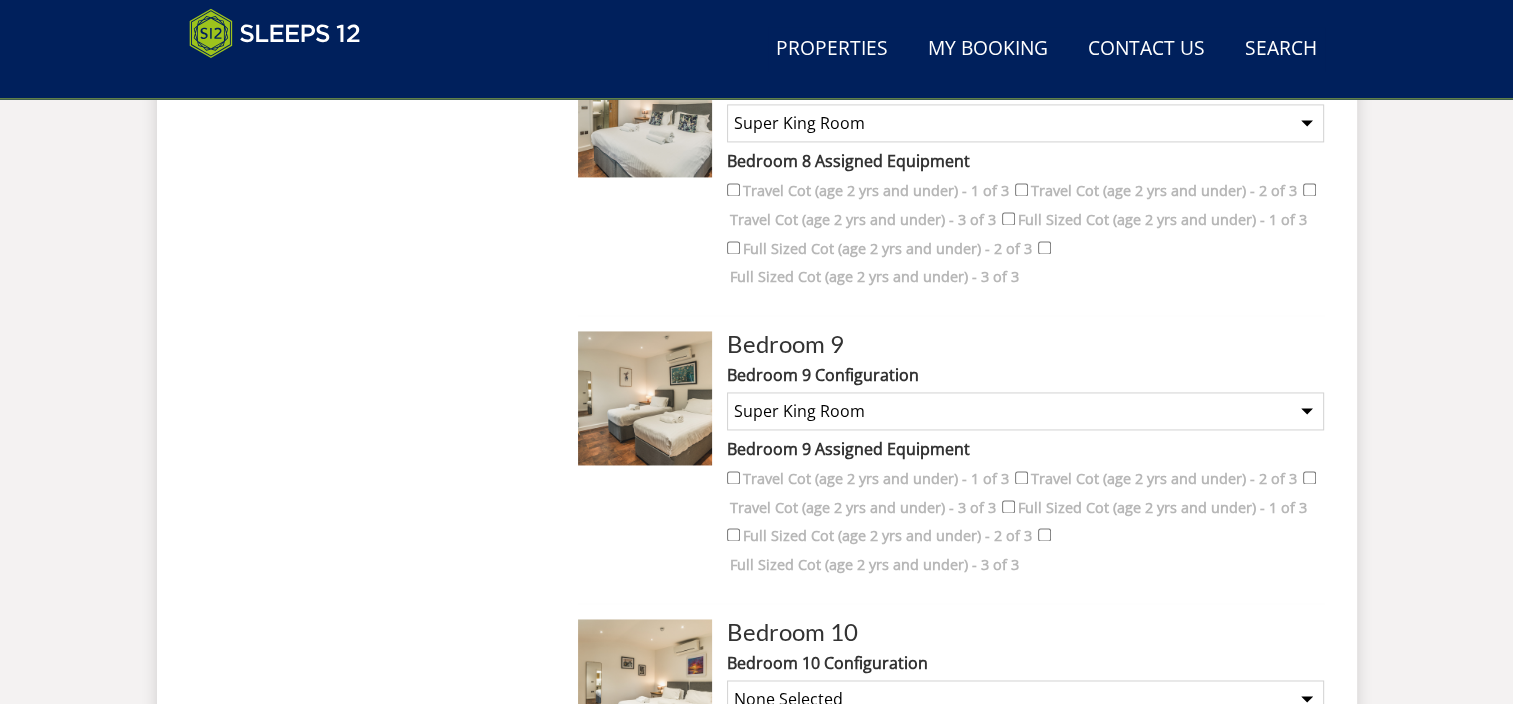 click on "None Selected
Super King Room
Twin Room" at bounding box center (1025, 411) 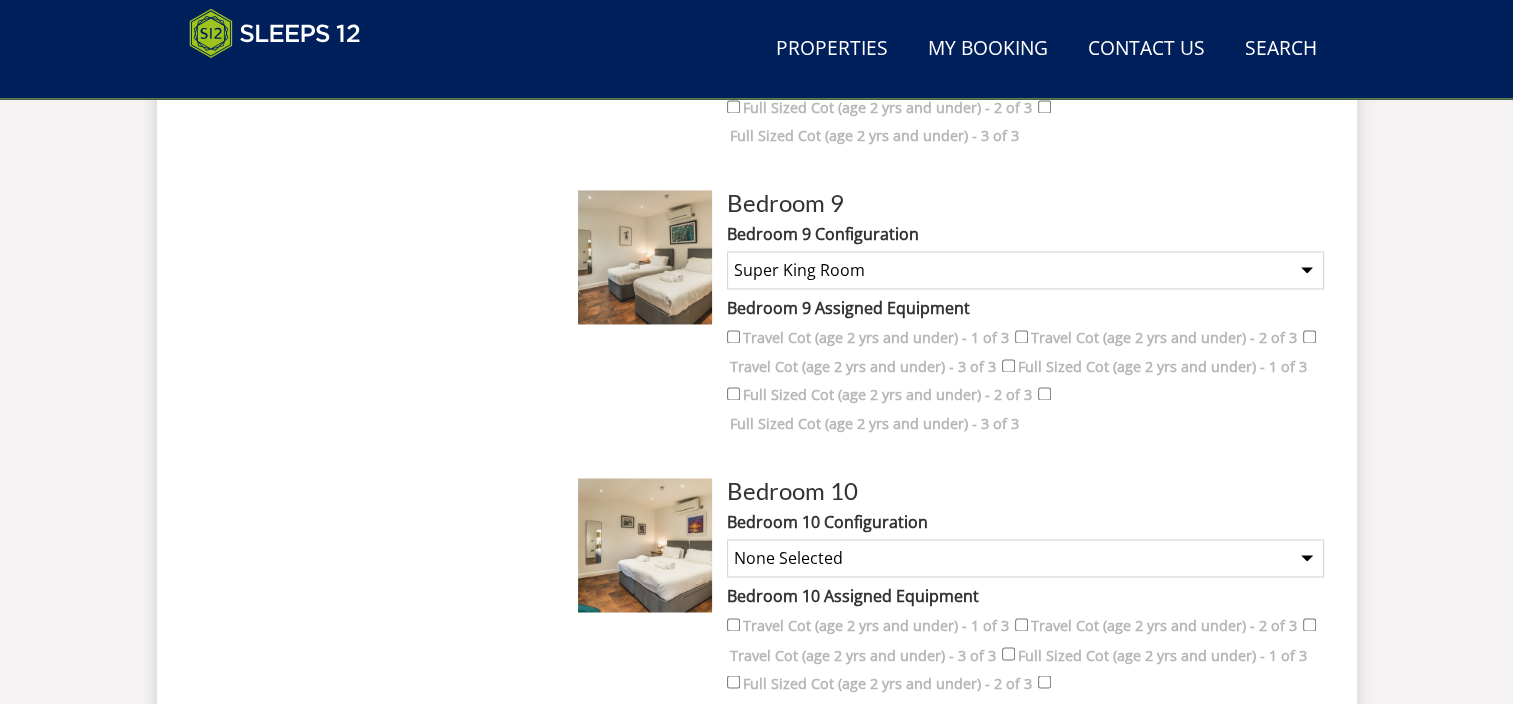 scroll, scrollTop: 3287, scrollLeft: 0, axis: vertical 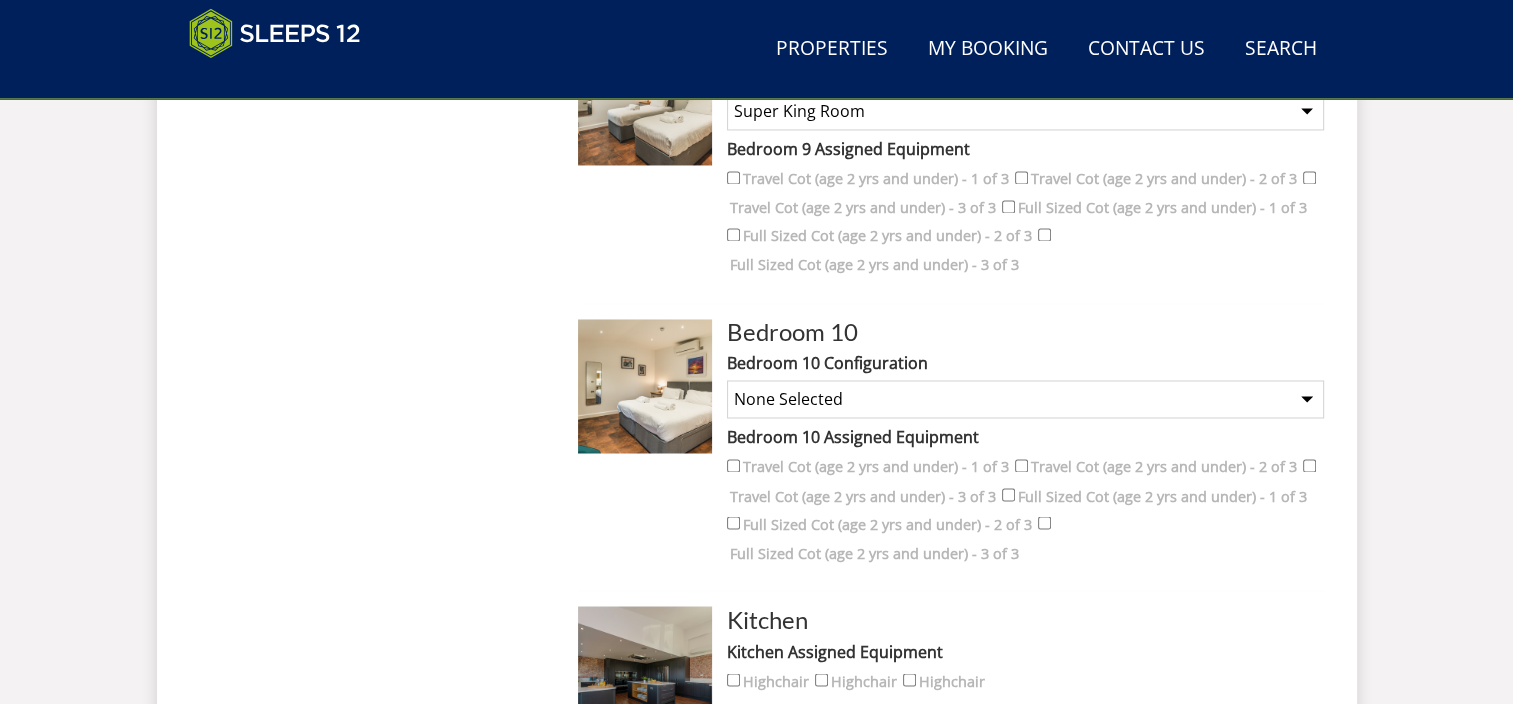 click on "None Selected
Super King Room
Twin Room" at bounding box center (1025, 399) 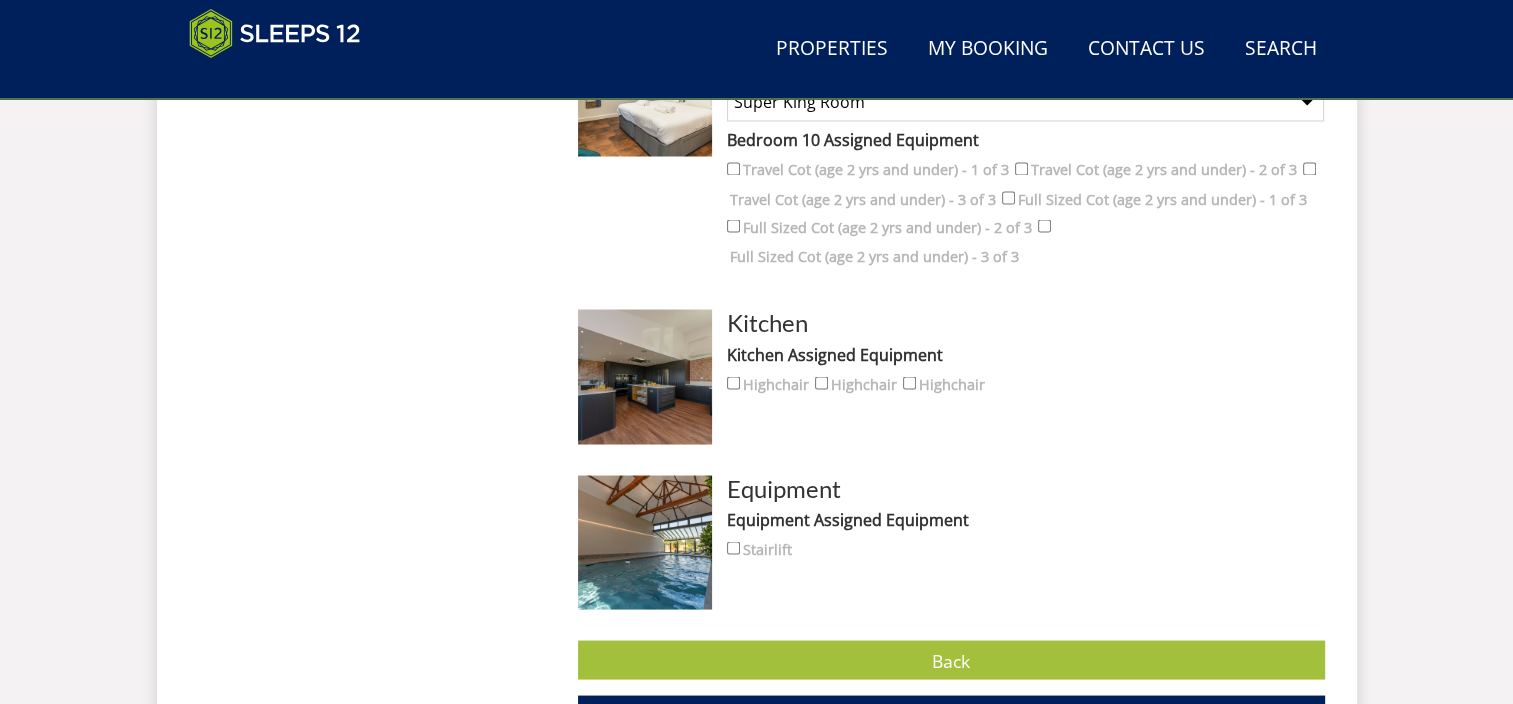 scroll, scrollTop: 3587, scrollLeft: 0, axis: vertical 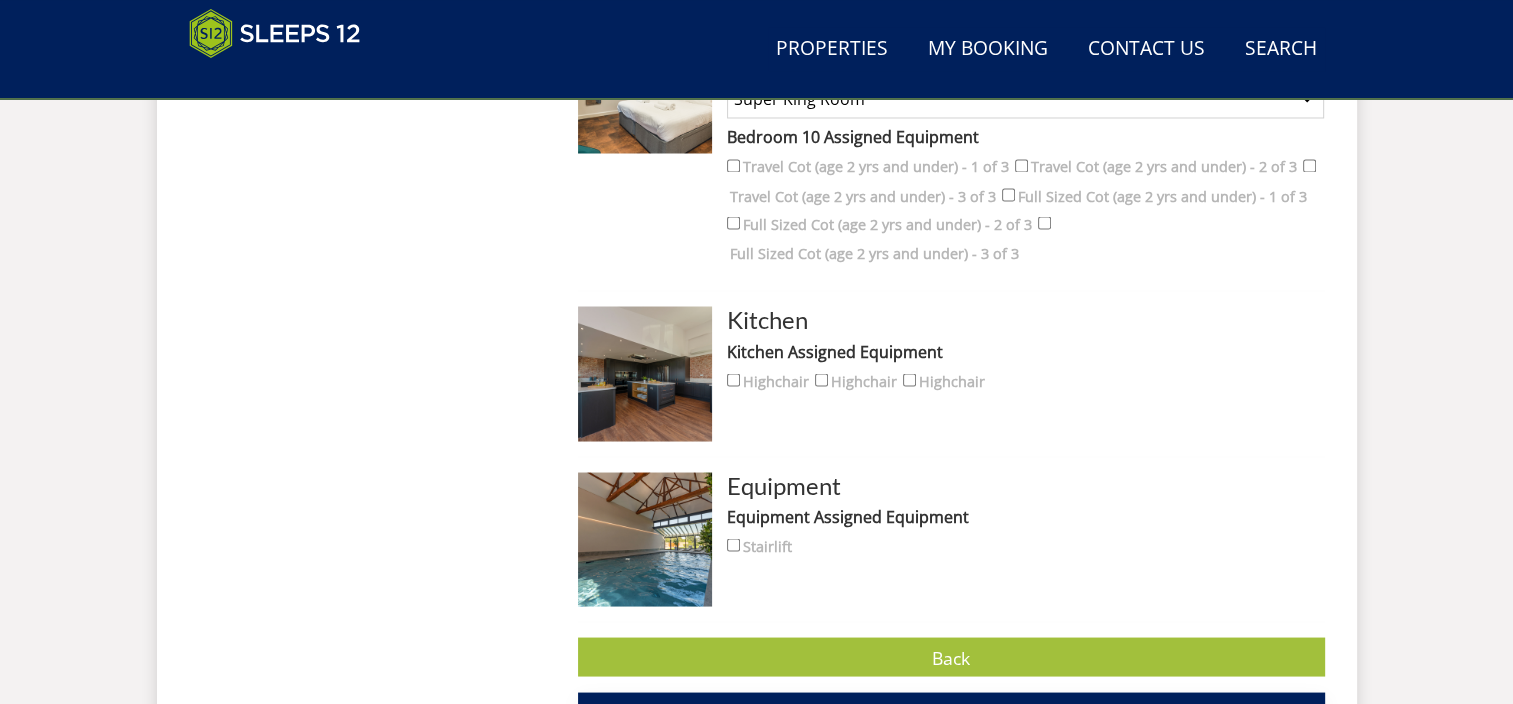 click on "Set Configuration" at bounding box center [951, 712] 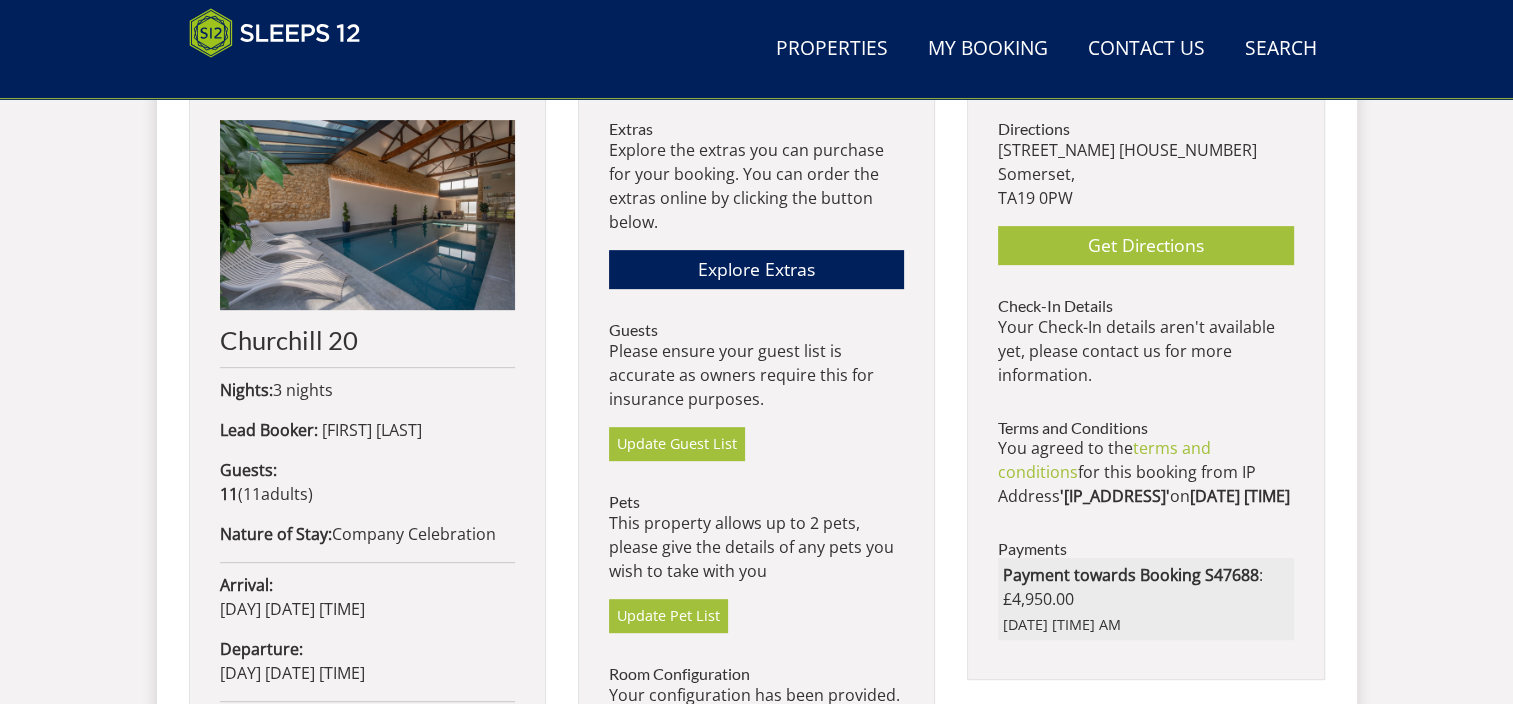 scroll, scrollTop: 700, scrollLeft: 0, axis: vertical 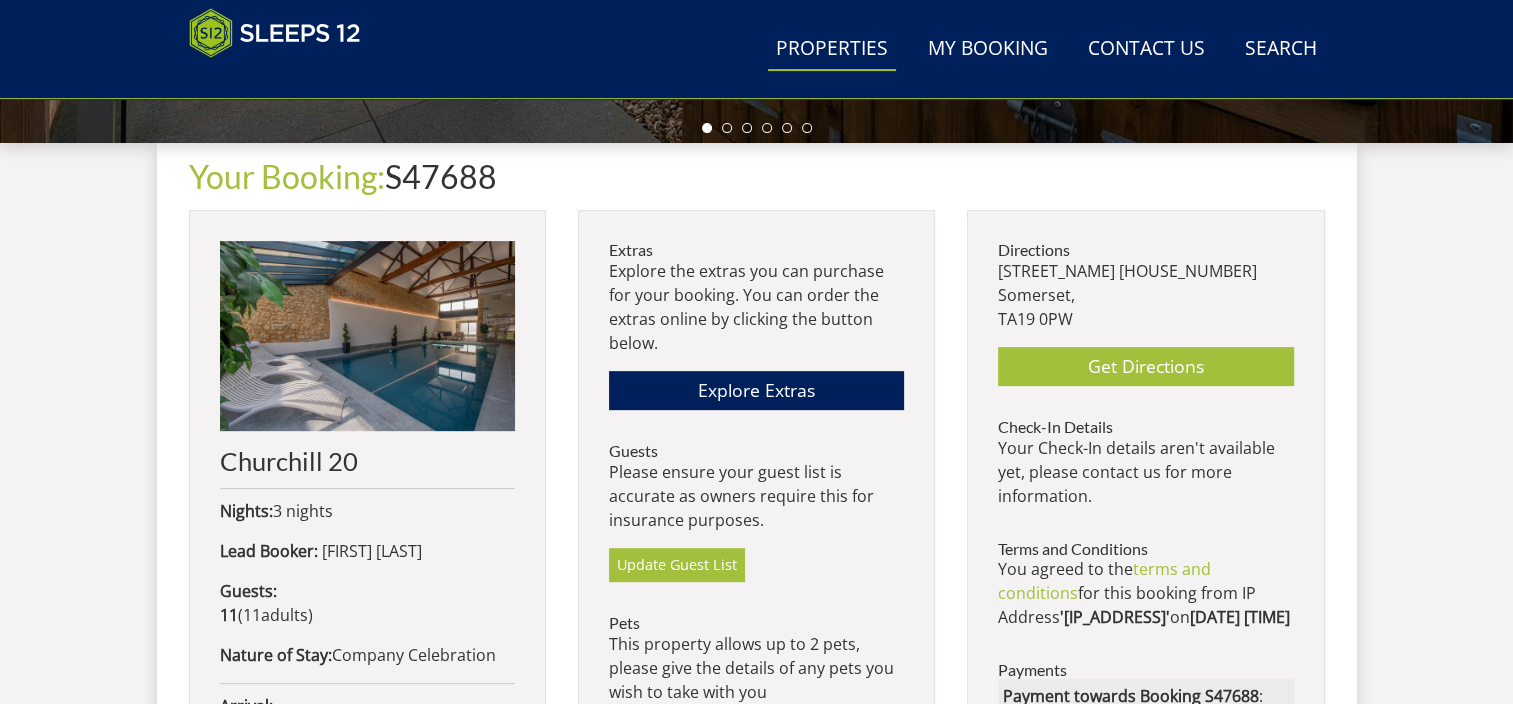 click on "Properties" at bounding box center [832, 49] 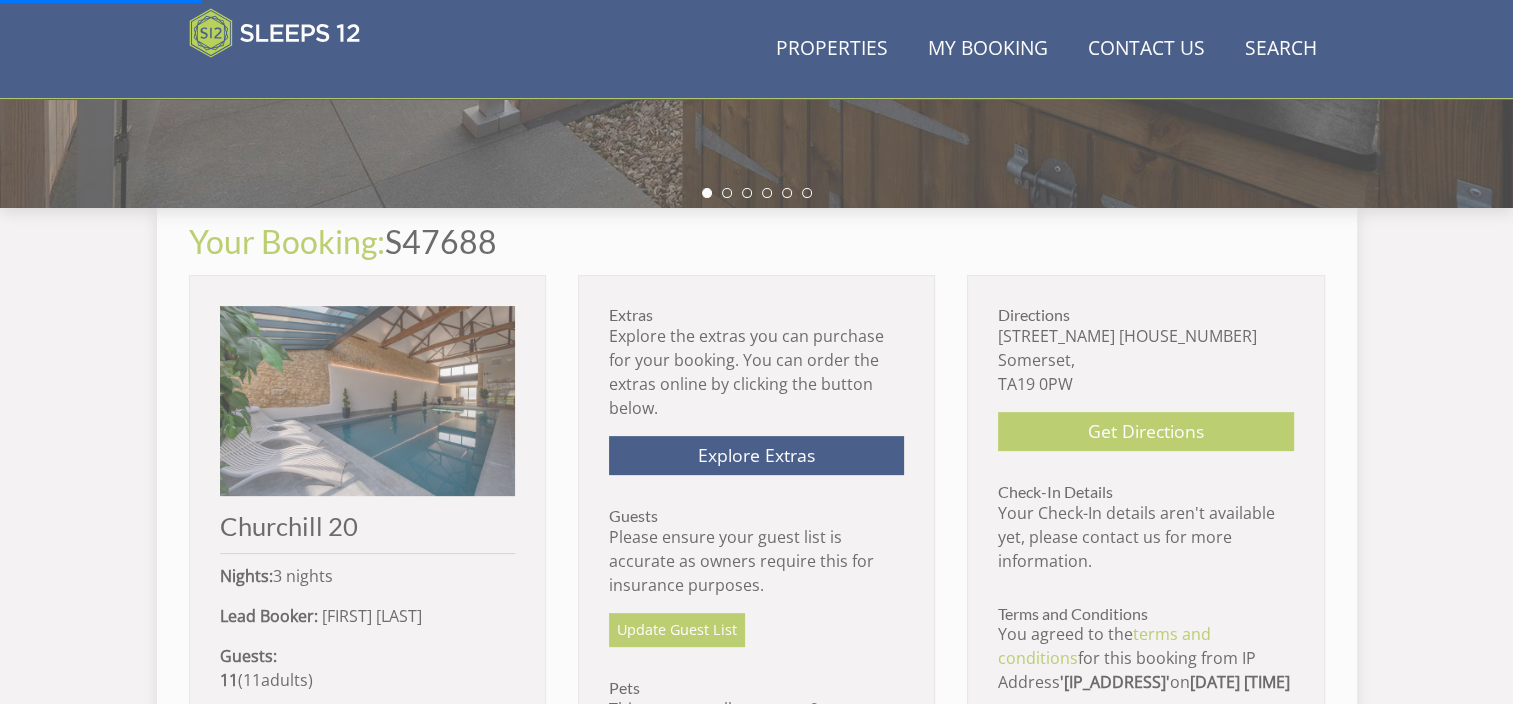 scroll, scrollTop: 600, scrollLeft: 0, axis: vertical 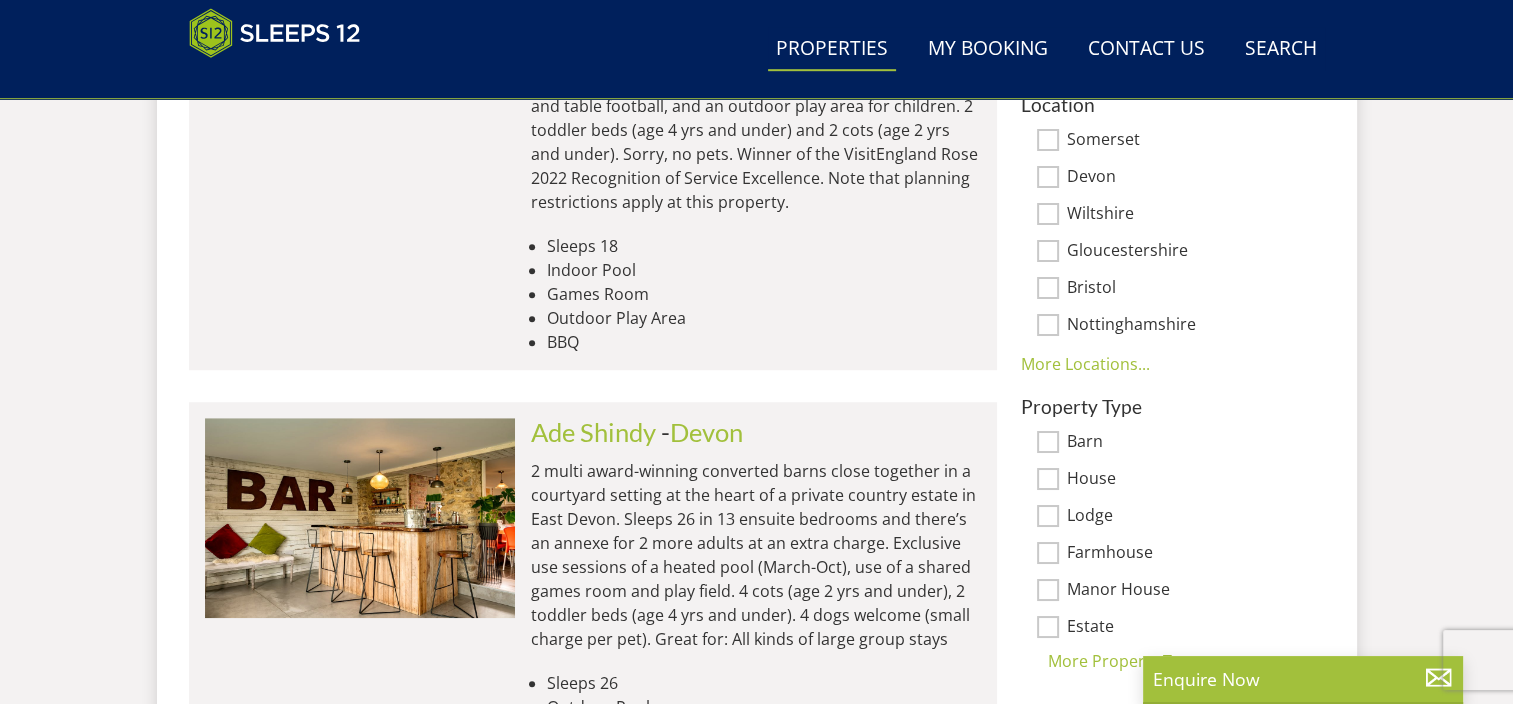 click on "Somerset" at bounding box center [1188, 141] 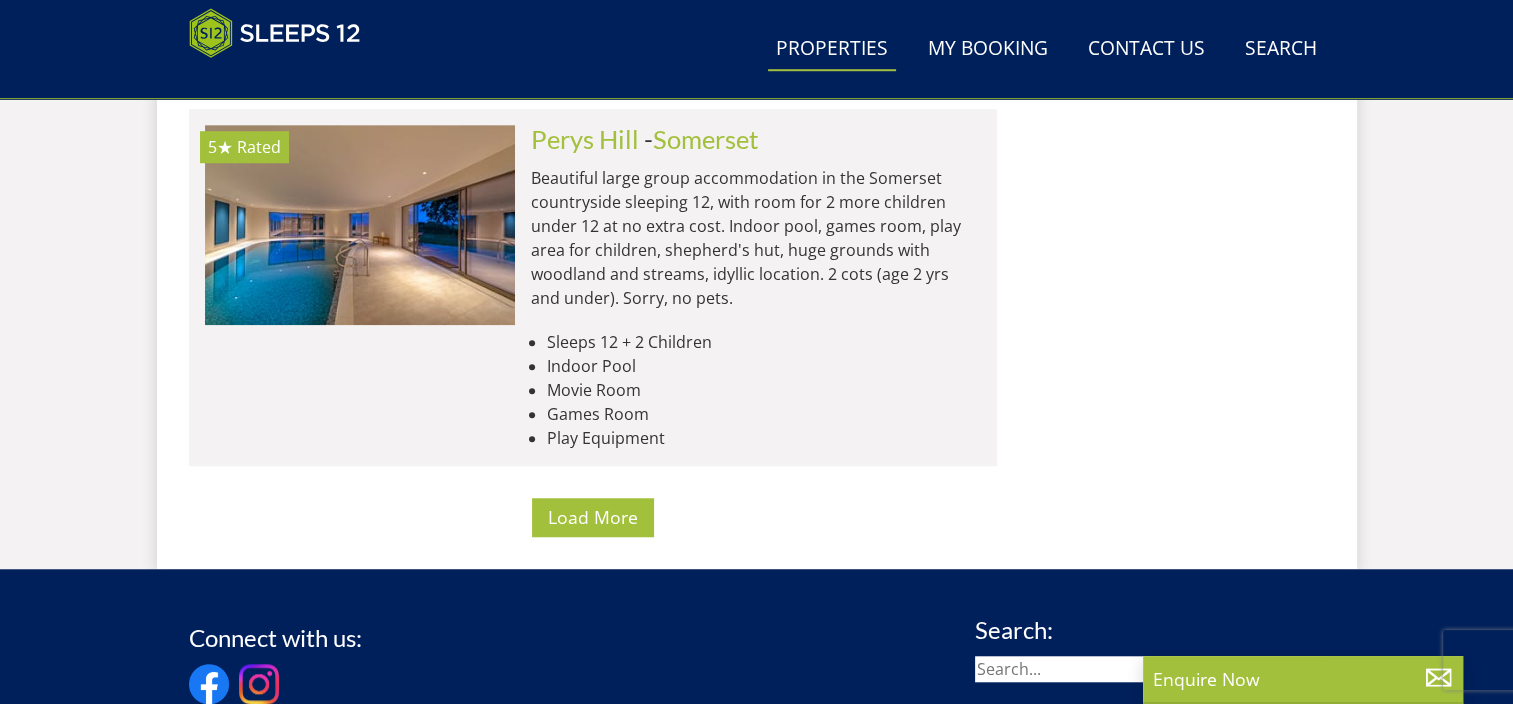 scroll, scrollTop: 9096, scrollLeft: 0, axis: vertical 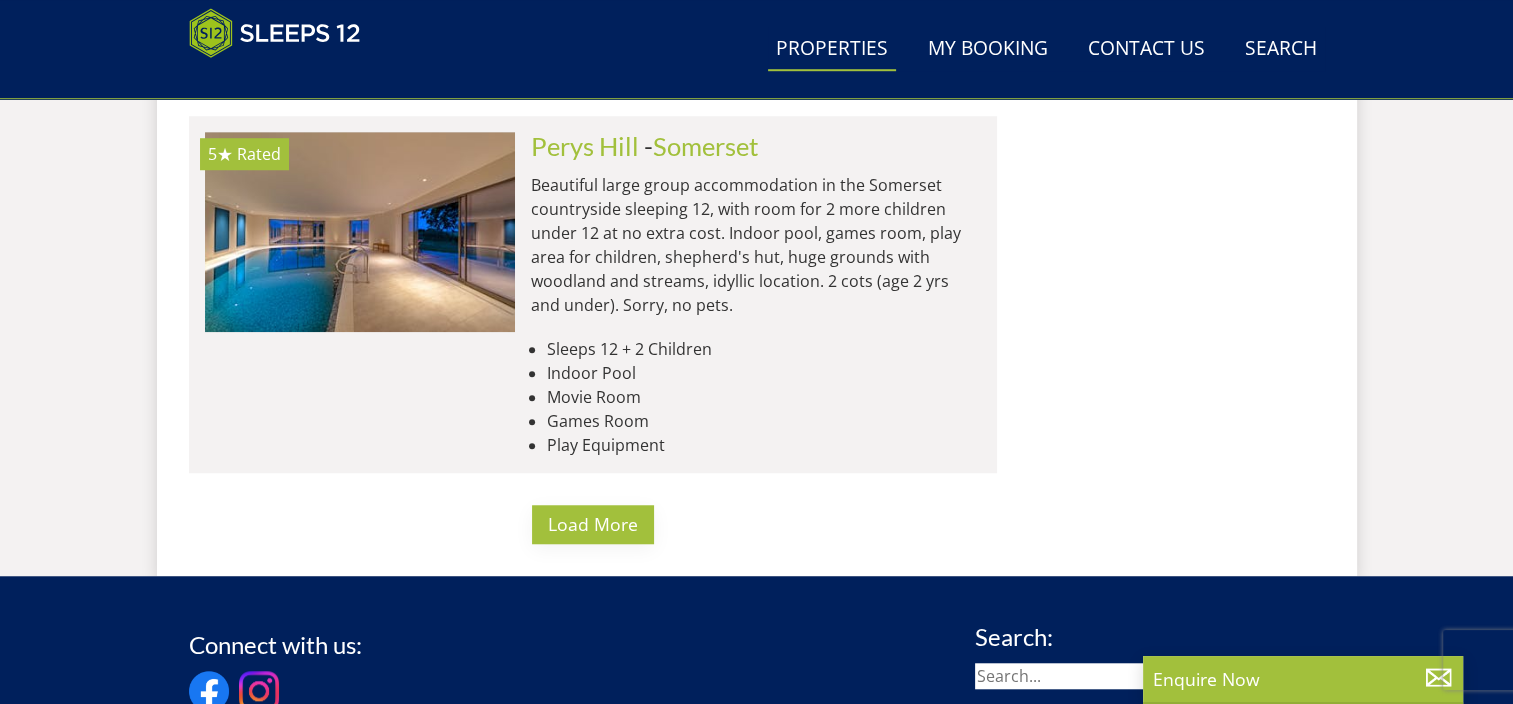 click on "Properties
Somerset
UK
>
England
>
Somerset
Holiday Properties in Somerset
You can't beat a large group holiday in Somerset; there is so much to see and do for all ages! Spend the day in the elegant city of  Bath  to see the world famous  Roman Baths , visit the magnficent  abbey , or enjoy breath taking views of the city on the  Bath Skyline Walk . Go to  Bristol , a city with a hip and happening vibe where you can climb on board  SS Great Britain , explore elegant  Clifton Village , or  Gloucester Road  with its cool, independent shops and street art. Take a trip to  Wells , the smallest city in England, where you can visit the splendid  cathedral  and the moated  Bishop's Palace .
Weston-Super-Mare  or  Burnham-on-Sea Minehead .
Exmoor National Park Quantock Hills Cheddar" at bounding box center (593, -3847) 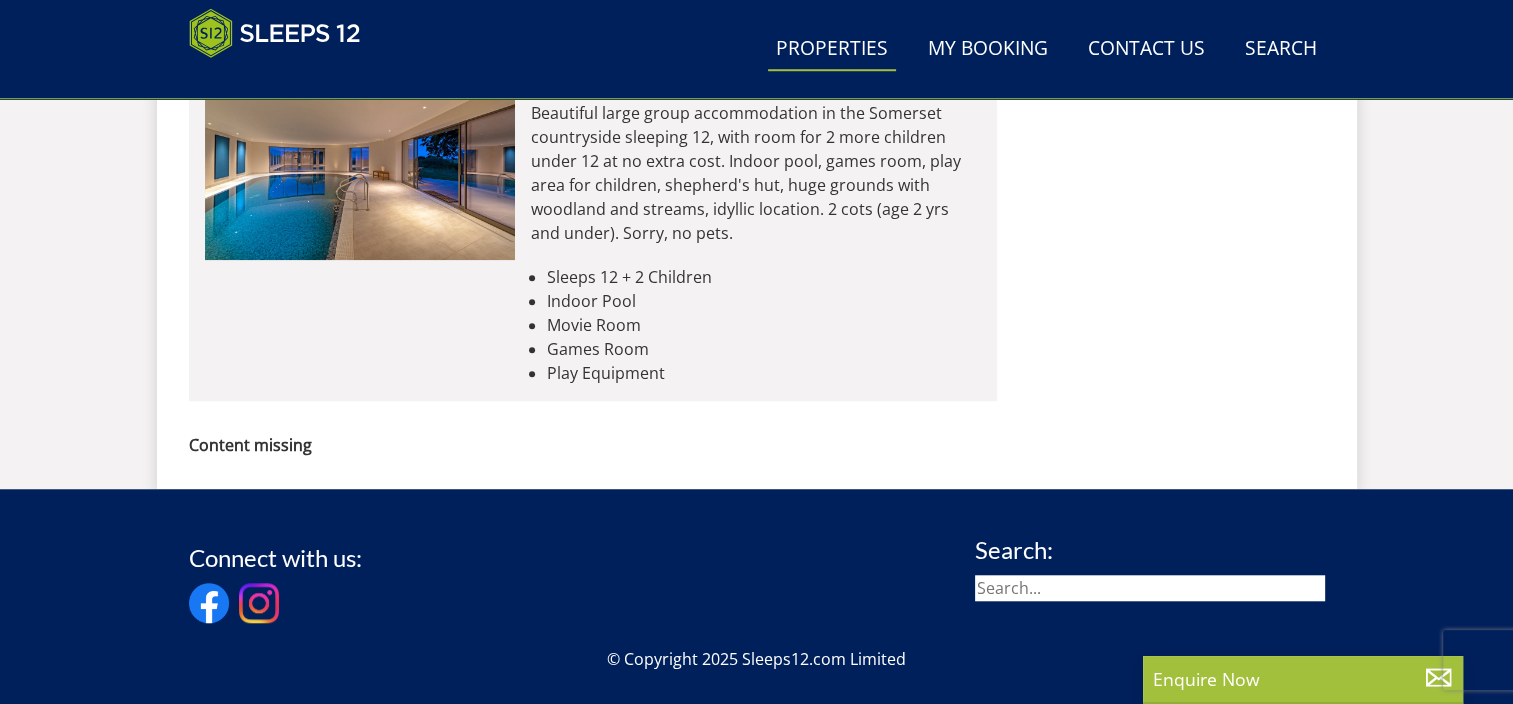 scroll, scrollTop: 9181, scrollLeft: 0, axis: vertical 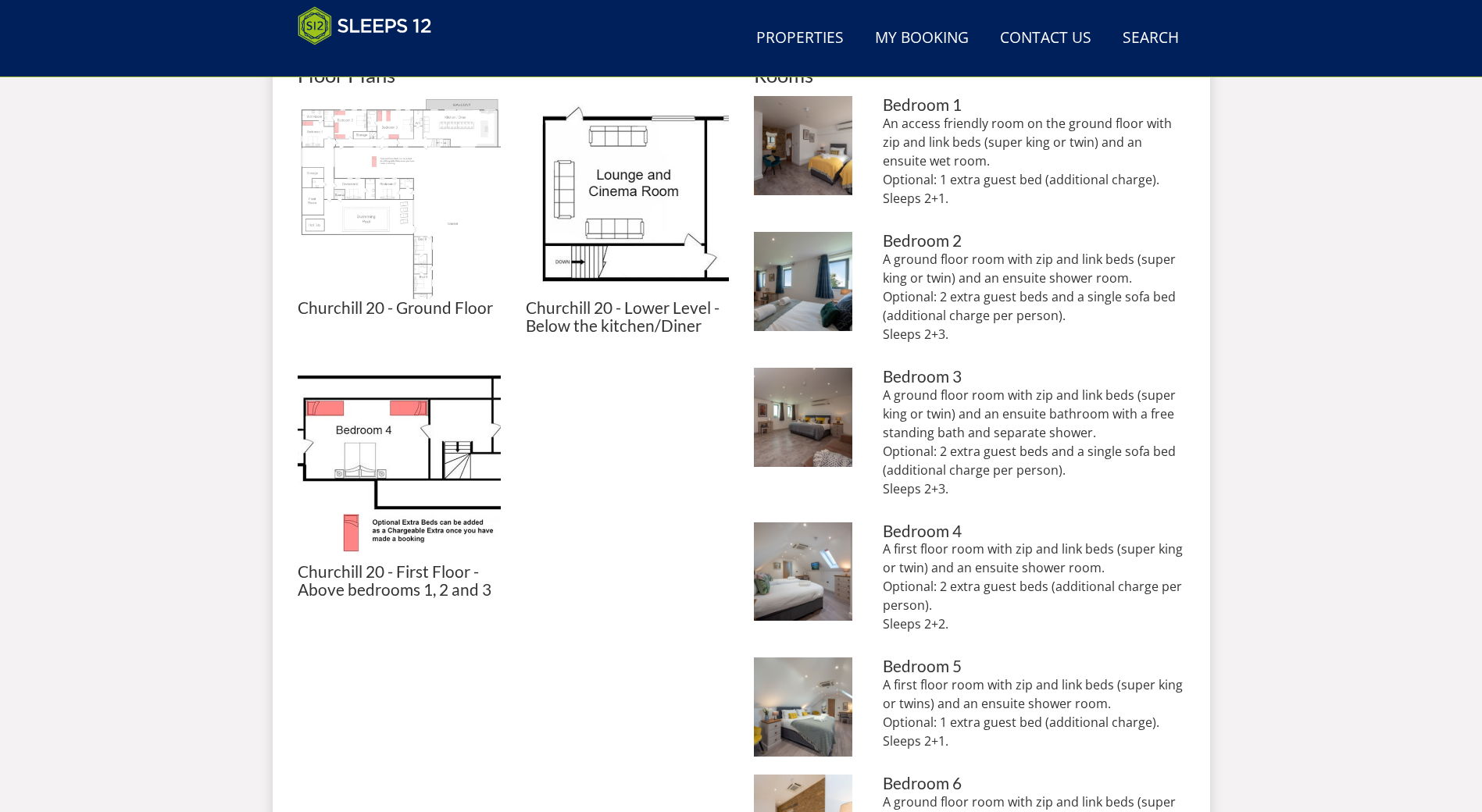 click at bounding box center [399, 198] 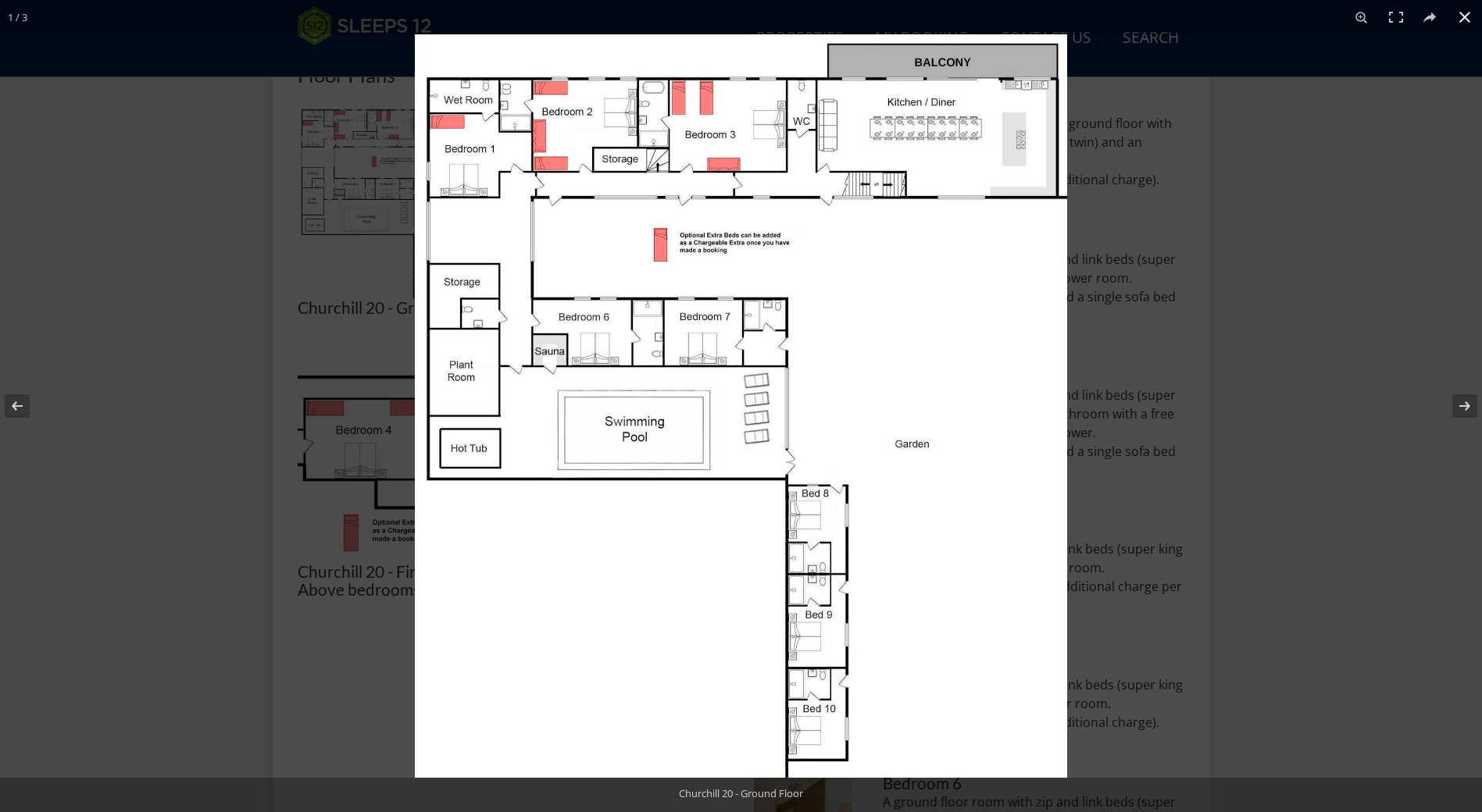 click at bounding box center [1465, 17] 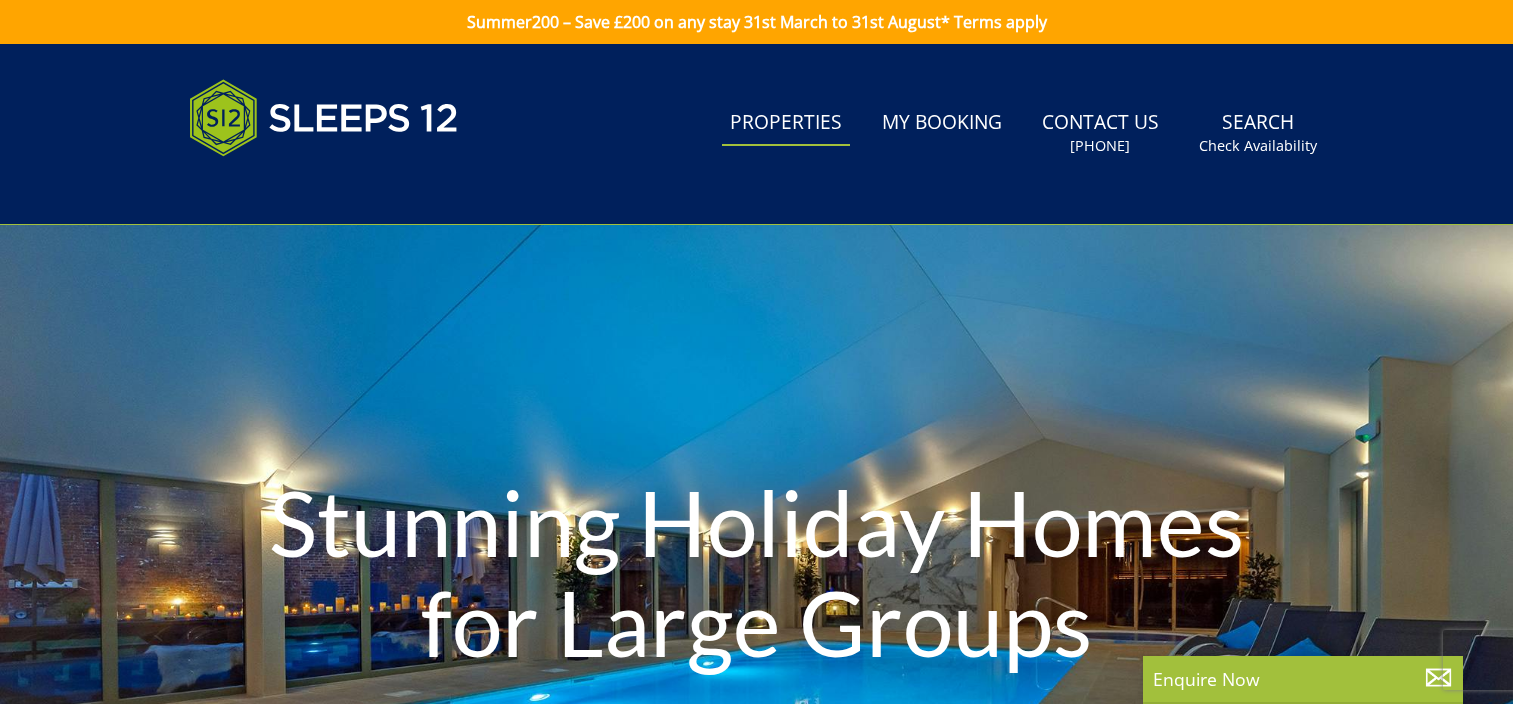 scroll, scrollTop: 0, scrollLeft: 0, axis: both 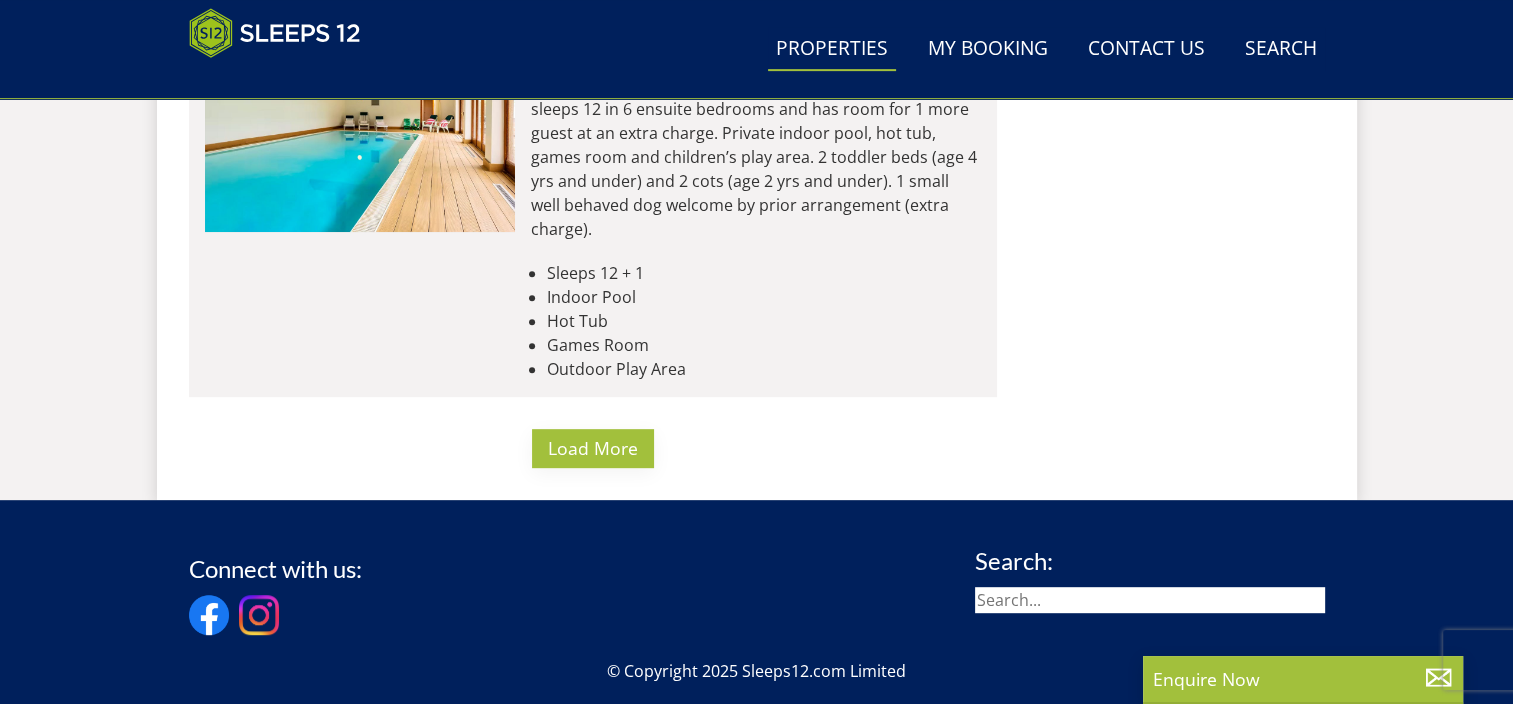 click on "Load More" at bounding box center (593, 448) 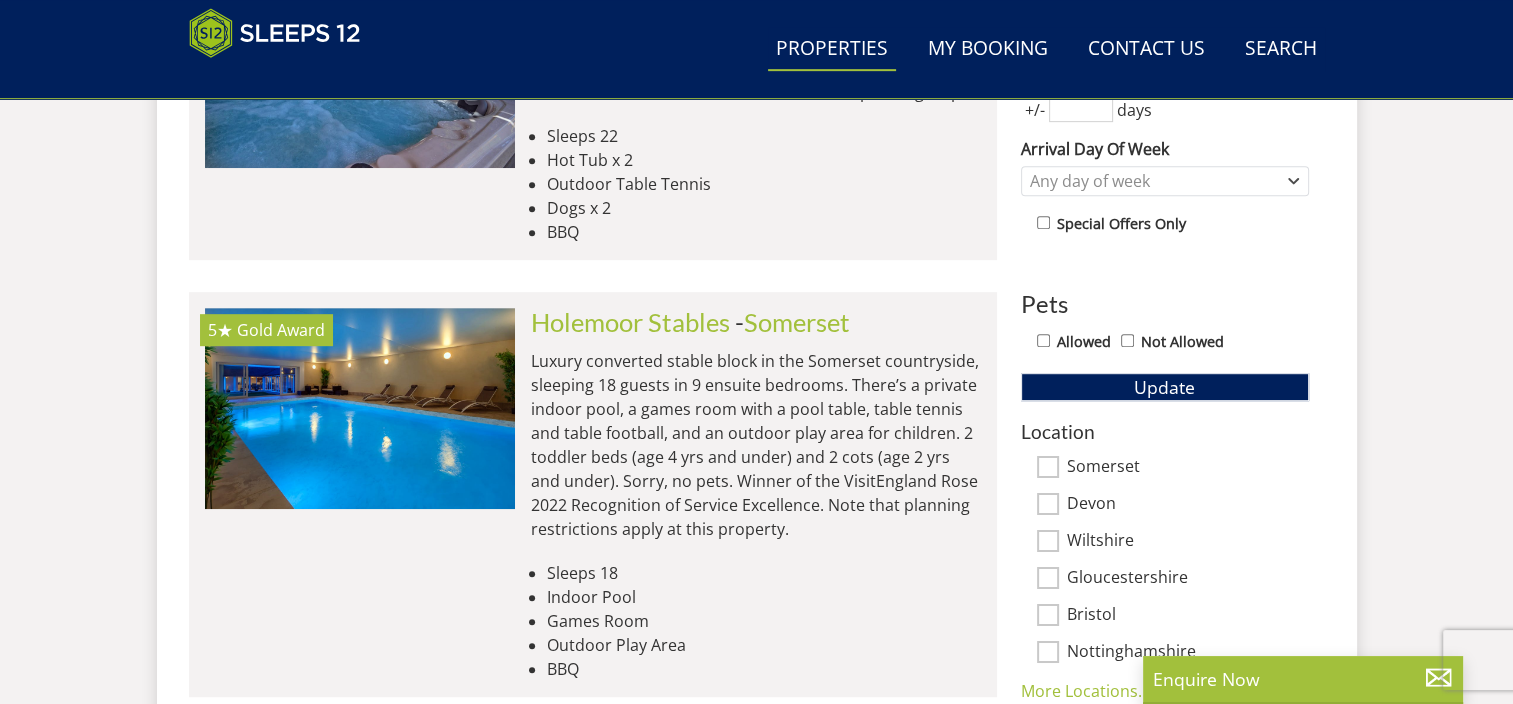 scroll, scrollTop: 1100, scrollLeft: 0, axis: vertical 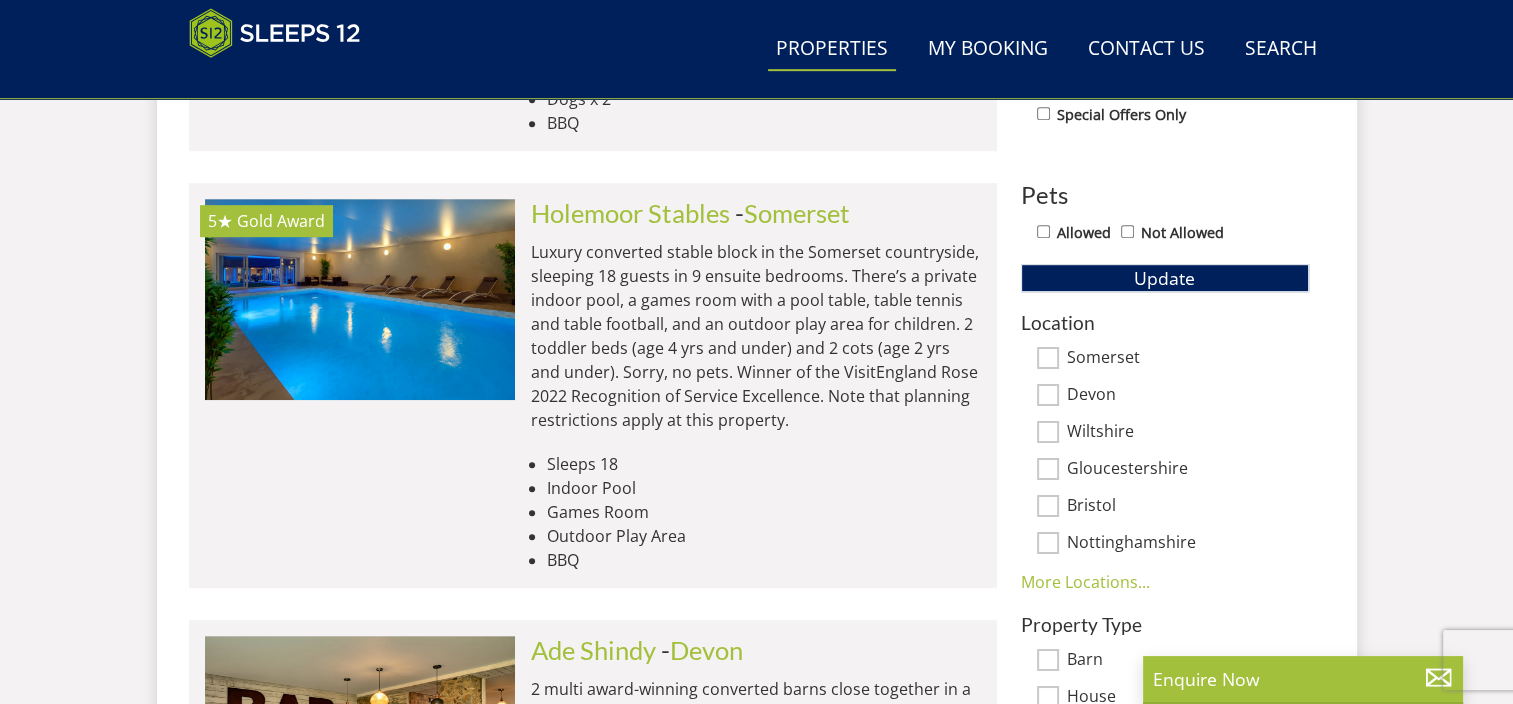 click on "Somerset" at bounding box center [1188, 359] 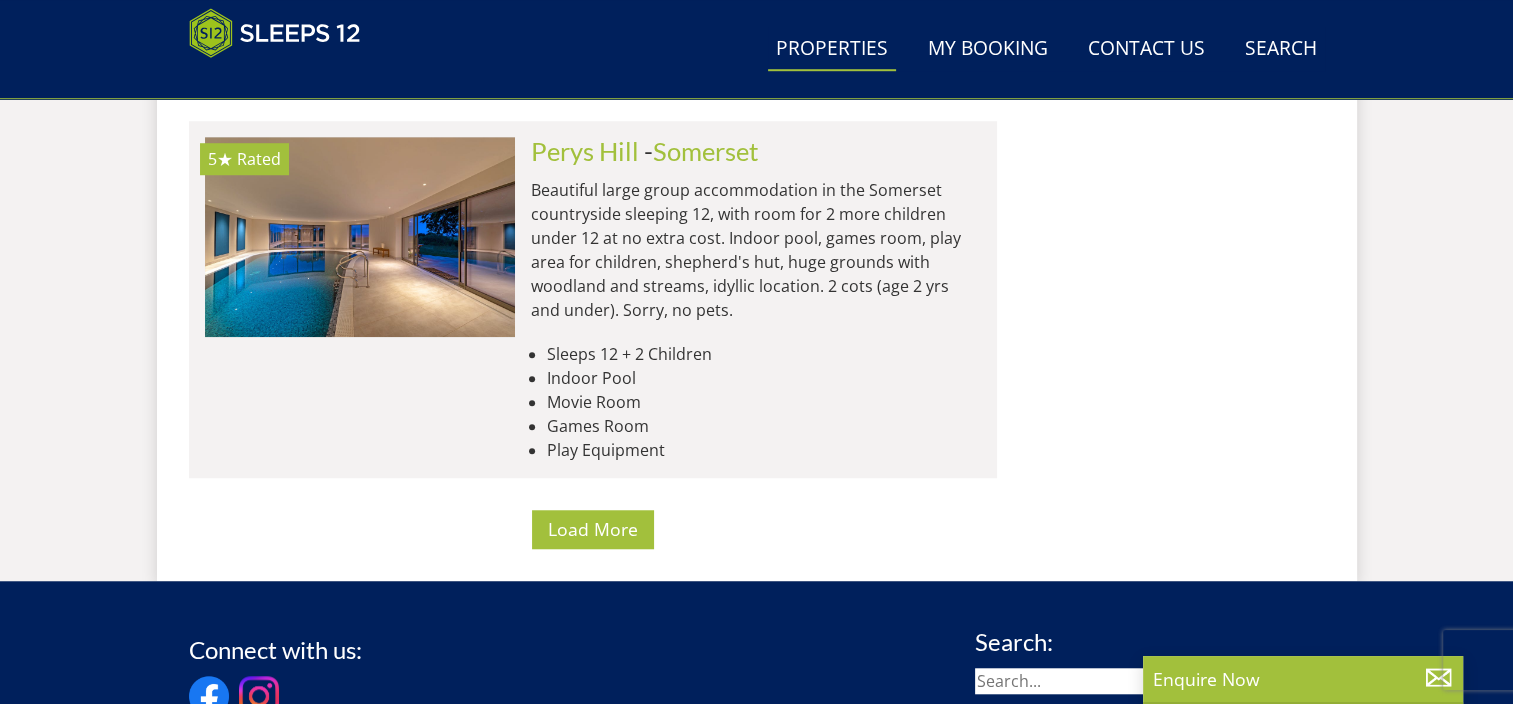 scroll, scrollTop: 9103, scrollLeft: 0, axis: vertical 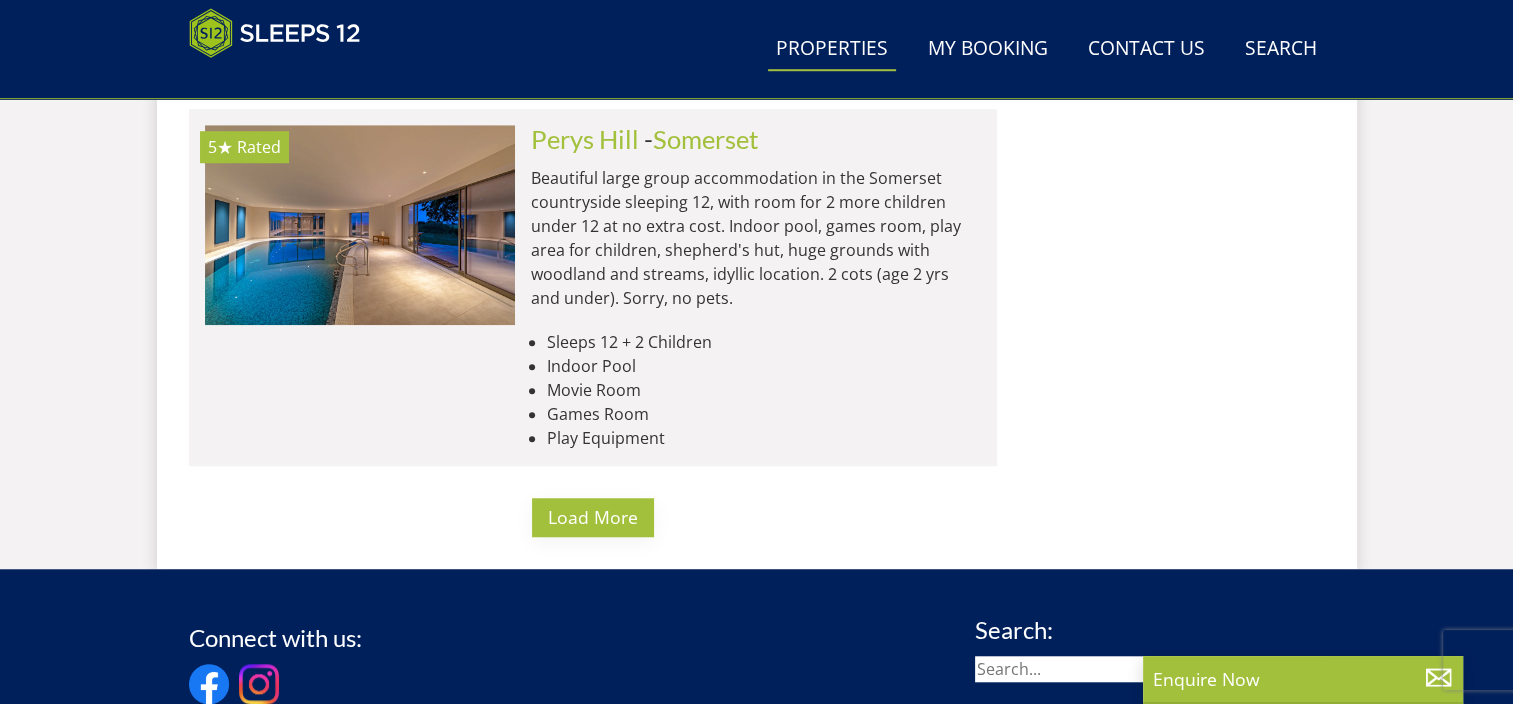 click on "Load More" at bounding box center [593, 517] 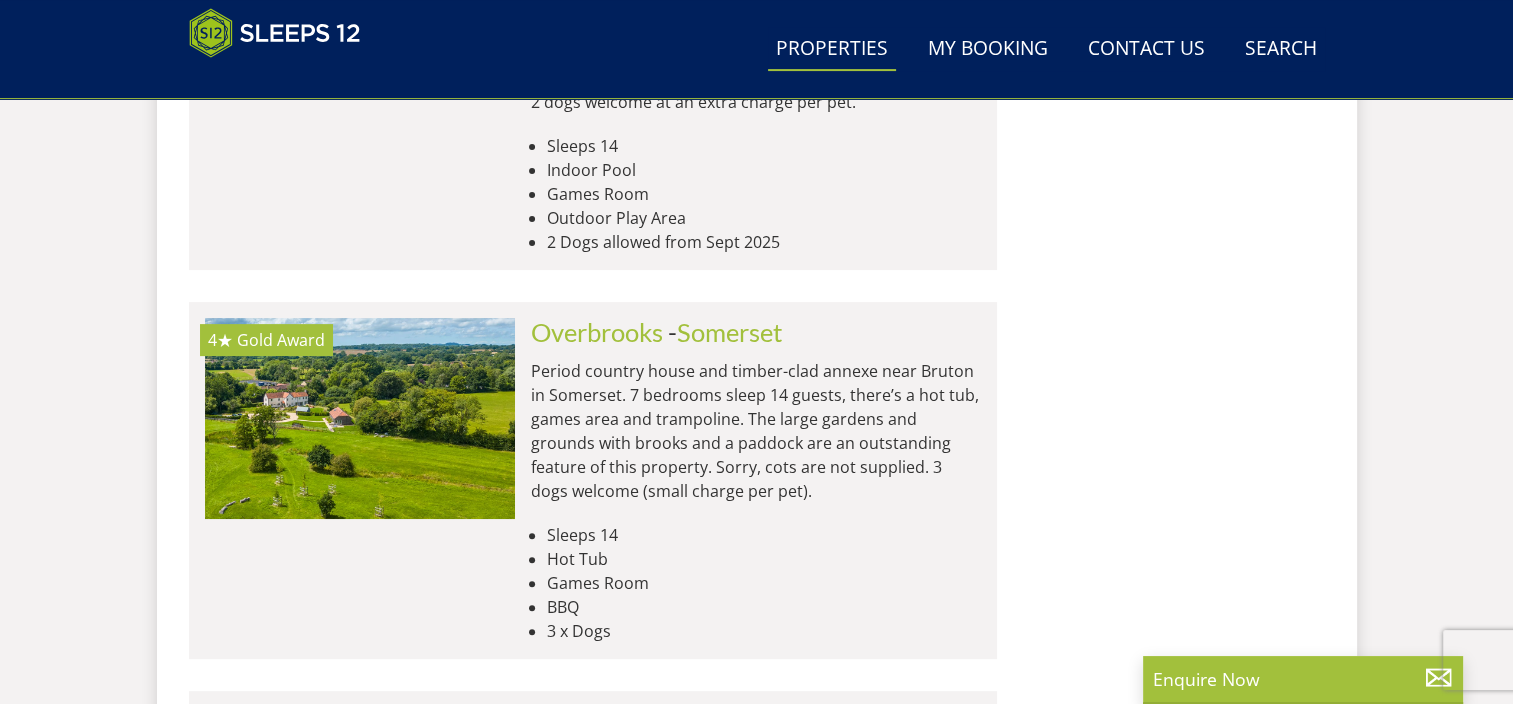 scroll, scrollTop: 8003, scrollLeft: 0, axis: vertical 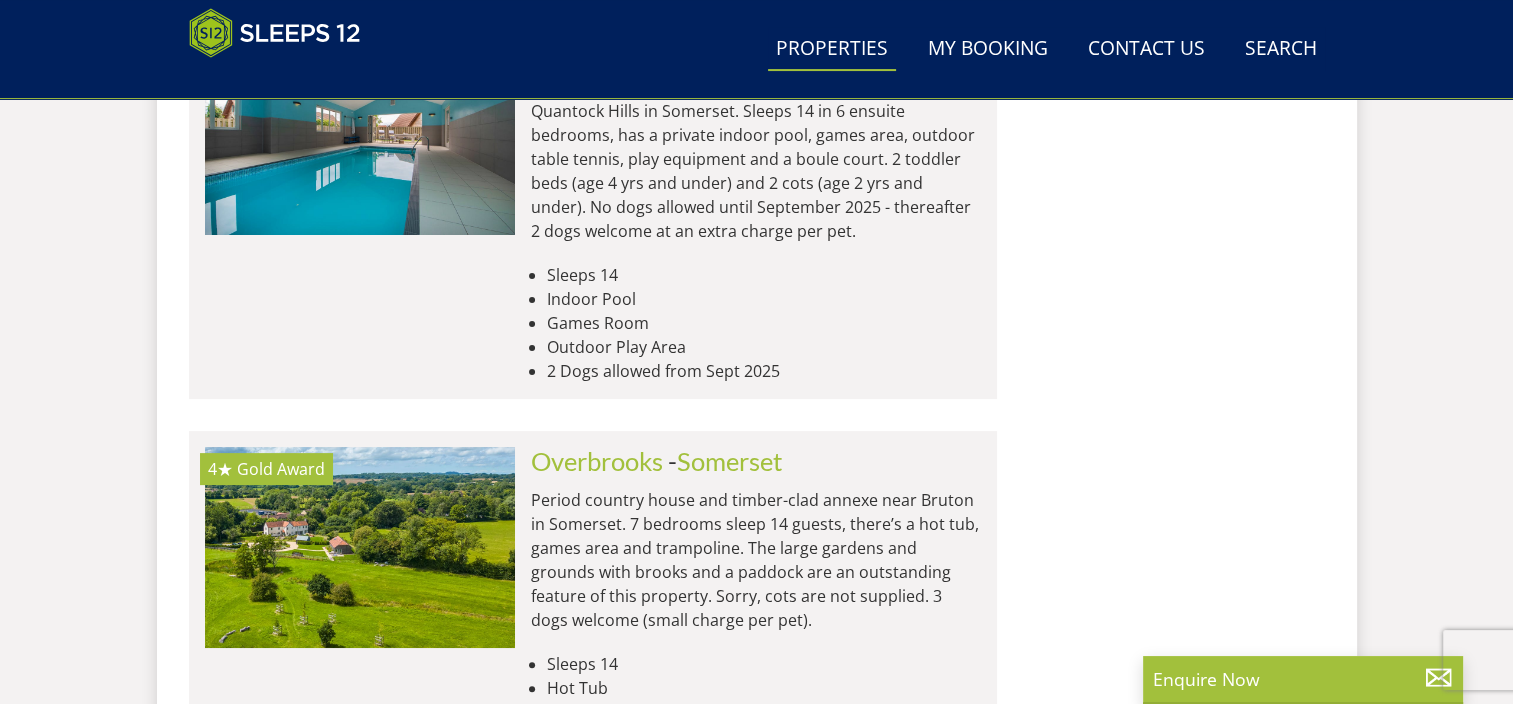 click on "Properties" at bounding box center (832, 49) 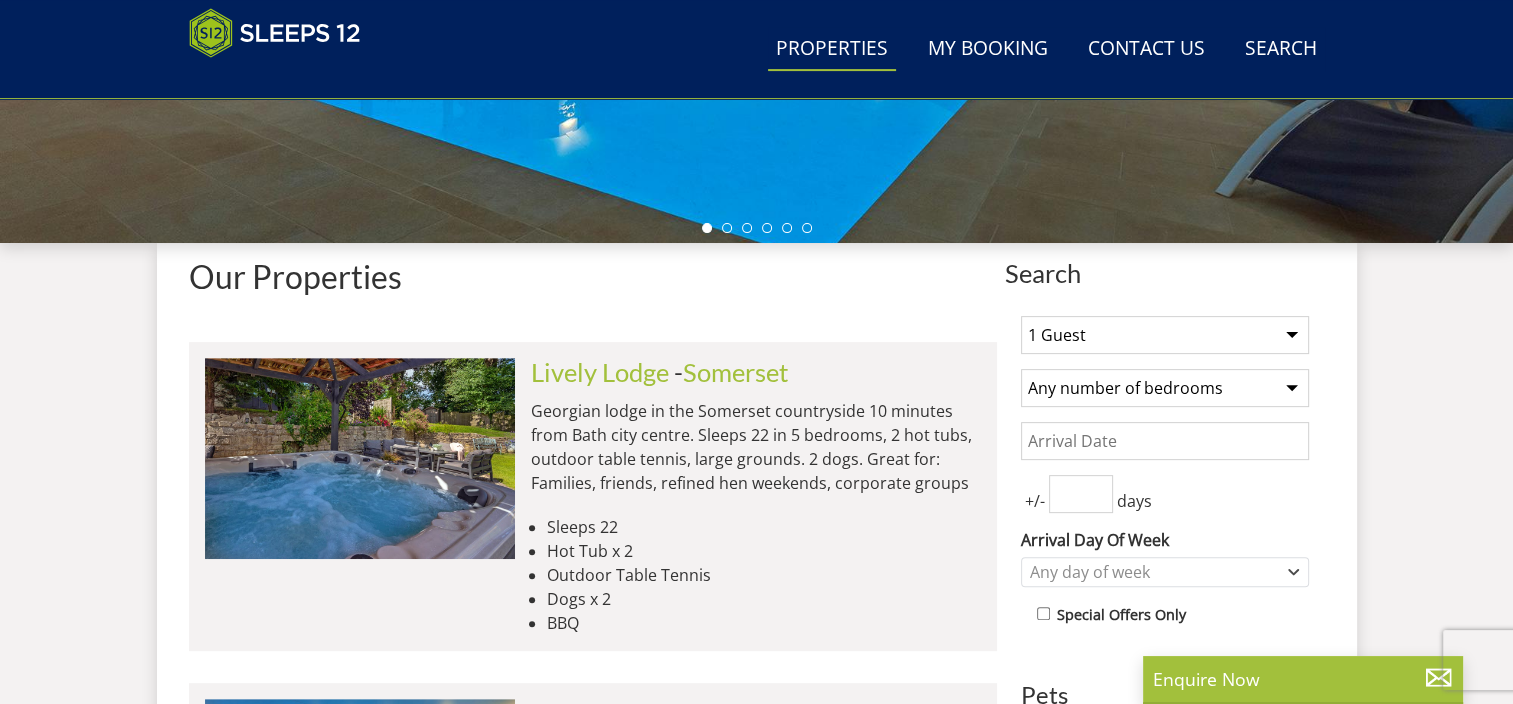 scroll, scrollTop: 800, scrollLeft: 0, axis: vertical 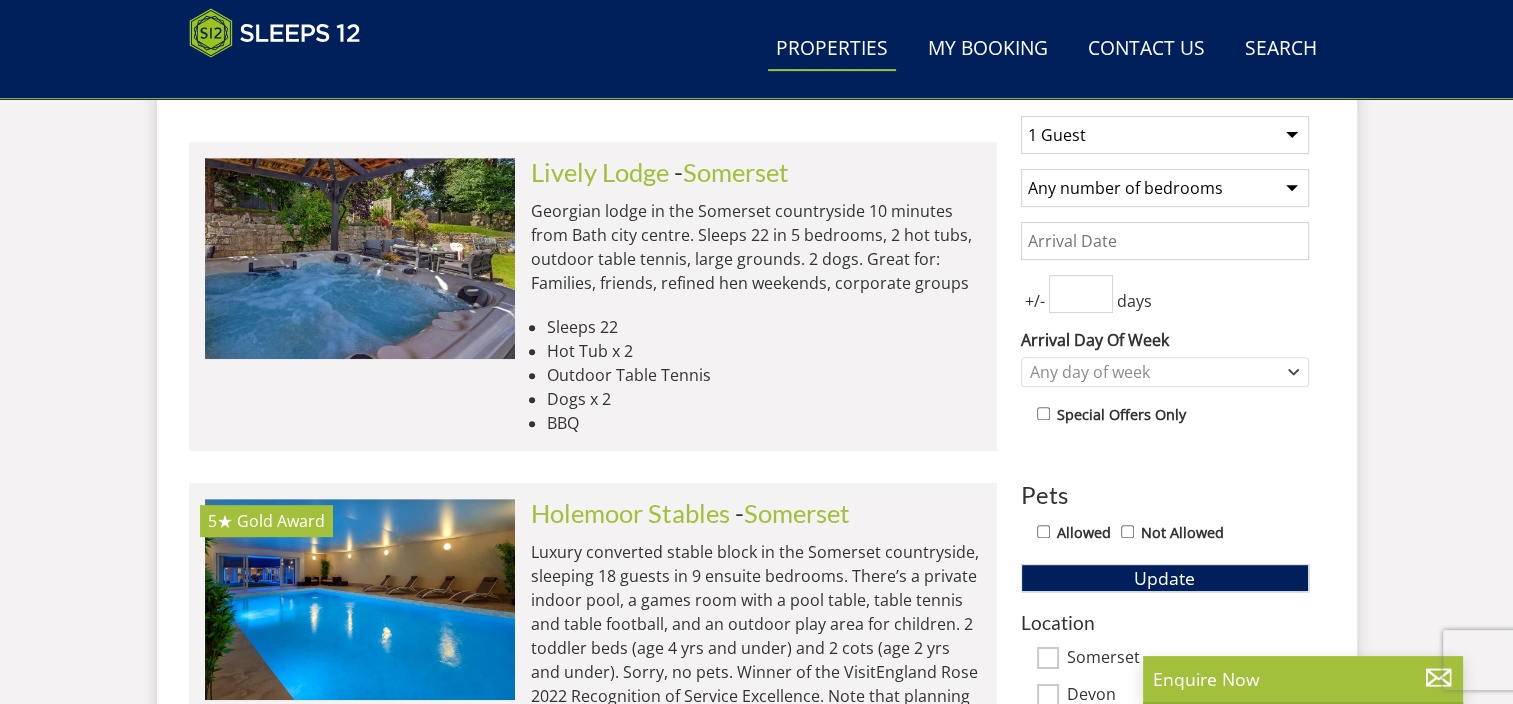 click on "1 Guest
2 Guests
3 Guests
4 Guests
5 Guests
6 Guests
7 Guests
8 Guests
9 Guests
10 Guests
11 Guests
12 Guests
13 Guests
14 Guests
15 Guests
16 Guests
17 Guests
18 Guests
19 Guests
20 Guests
21 Guests
22 Guests
23 Guests
24 Guests
25 Guests
26 Guests
27 Guests
28 Guests
29 Guests
30 Guests
31 Guests
32 Guests" at bounding box center (1165, 135) 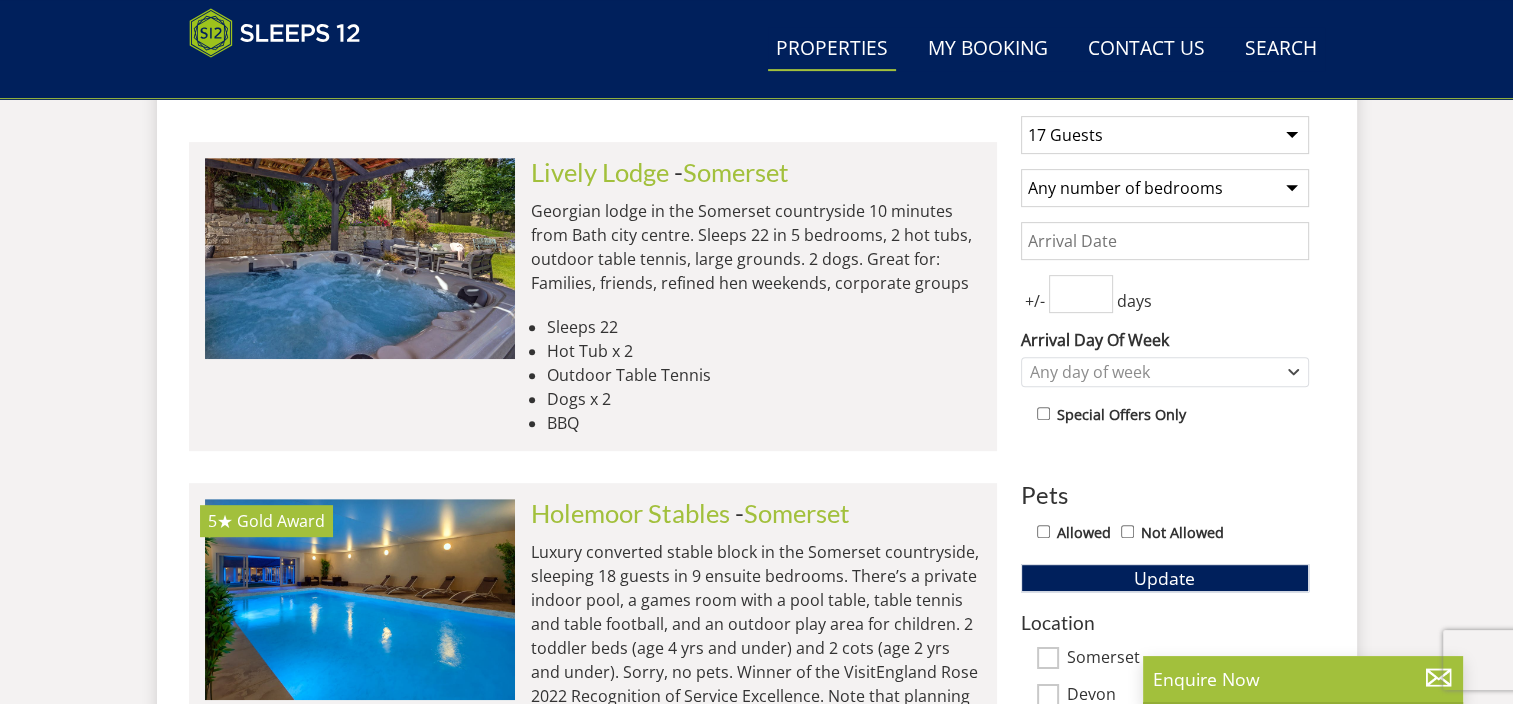 click on "1 Guest
2 Guests
3 Guests
4 Guests
5 Guests
6 Guests
7 Guests
8 Guests
9 Guests
10 Guests
11 Guests
12 Guests
13 Guests
14 Guests
15 Guests
16 Guests
17 Guests
18 Guests
19 Guests
20 Guests
21 Guests
22 Guests
23 Guests
24 Guests
25 Guests
26 Guests
27 Guests
28 Guests
29 Guests
30 Guests
31 Guests
32 Guests" at bounding box center [1165, 135] 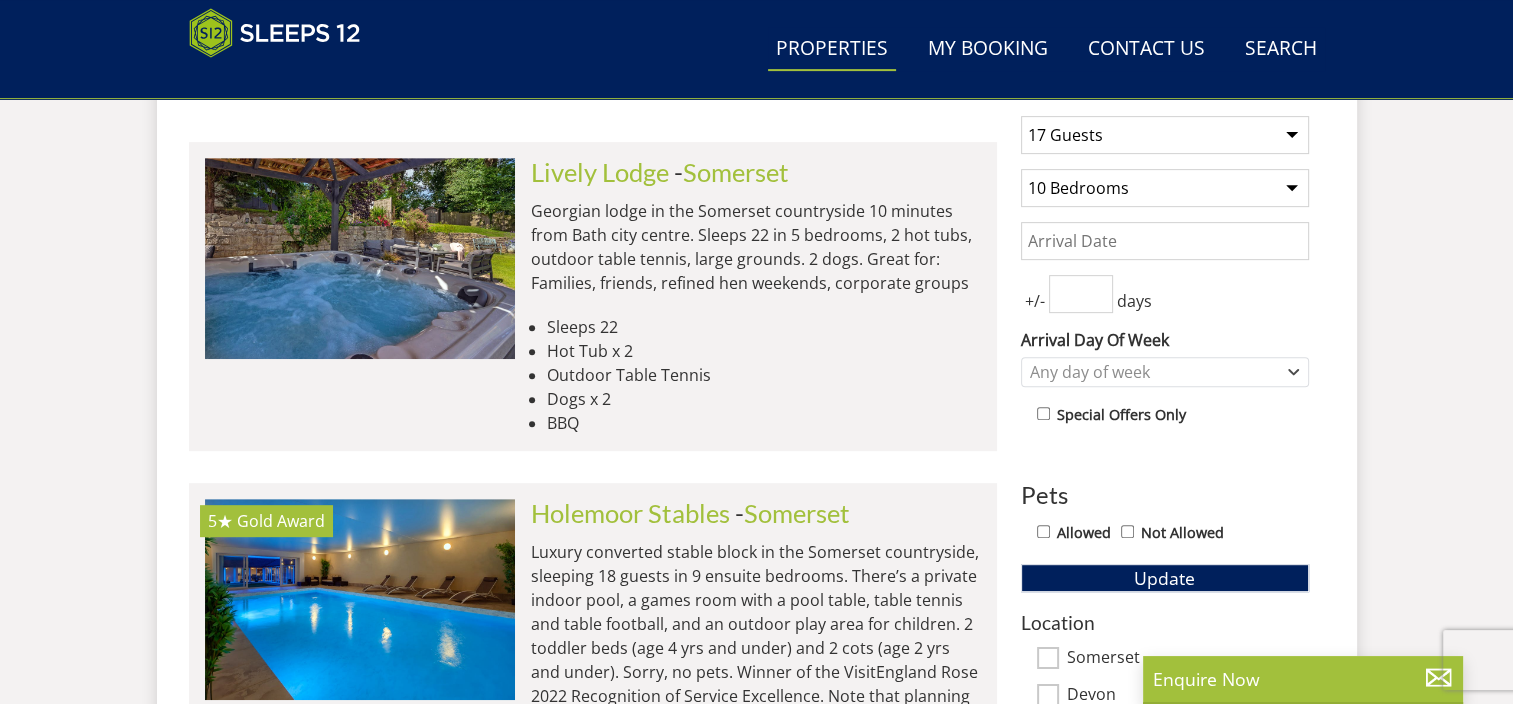 click on "Any number of bedrooms
4 Bedrooms
5 Bedrooms
6 Bedrooms
7 Bedrooms
8 Bedrooms
9 Bedrooms
10 Bedrooms
11 Bedrooms
12 Bedrooms
13 Bedrooms
14 Bedrooms
15 Bedrooms
16 Bedrooms" at bounding box center (1165, 188) 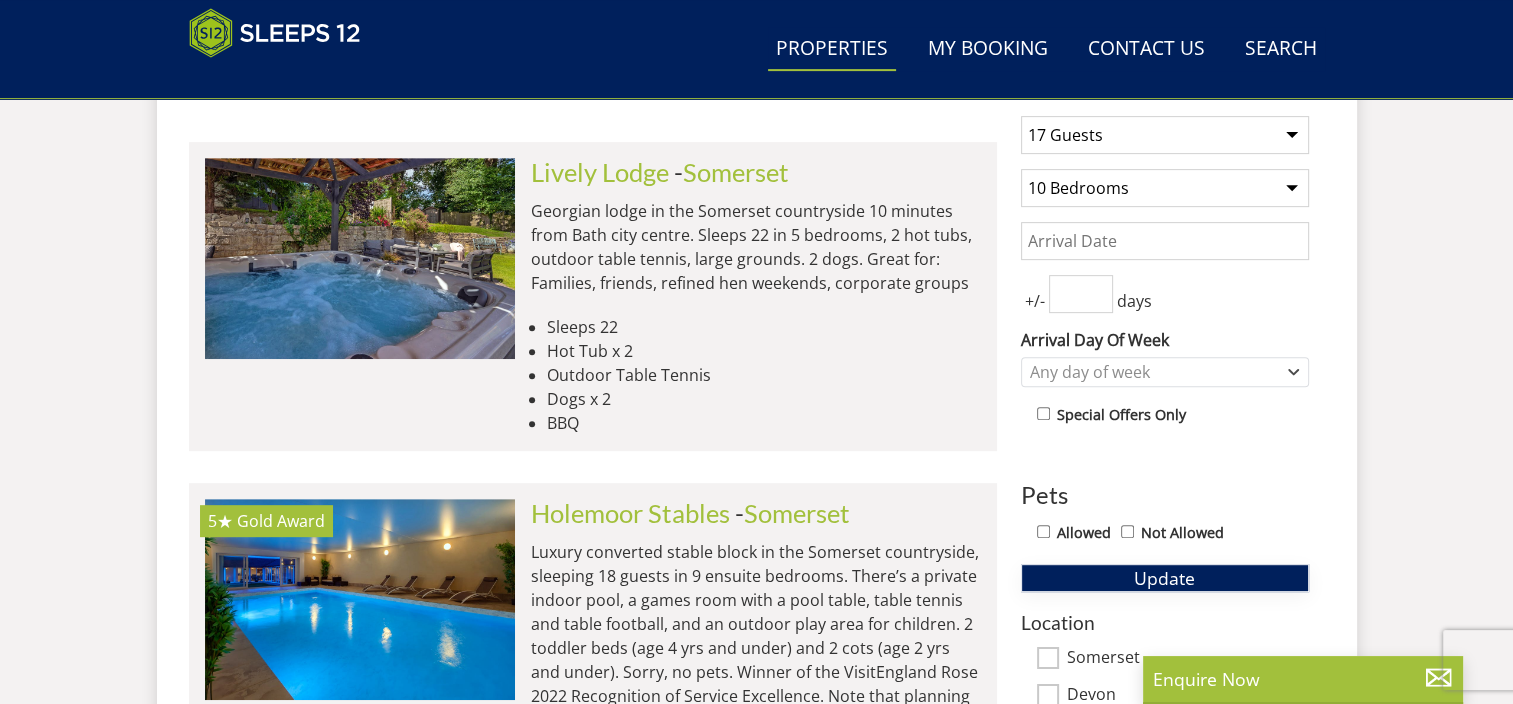 click on "Update" at bounding box center [1165, 578] 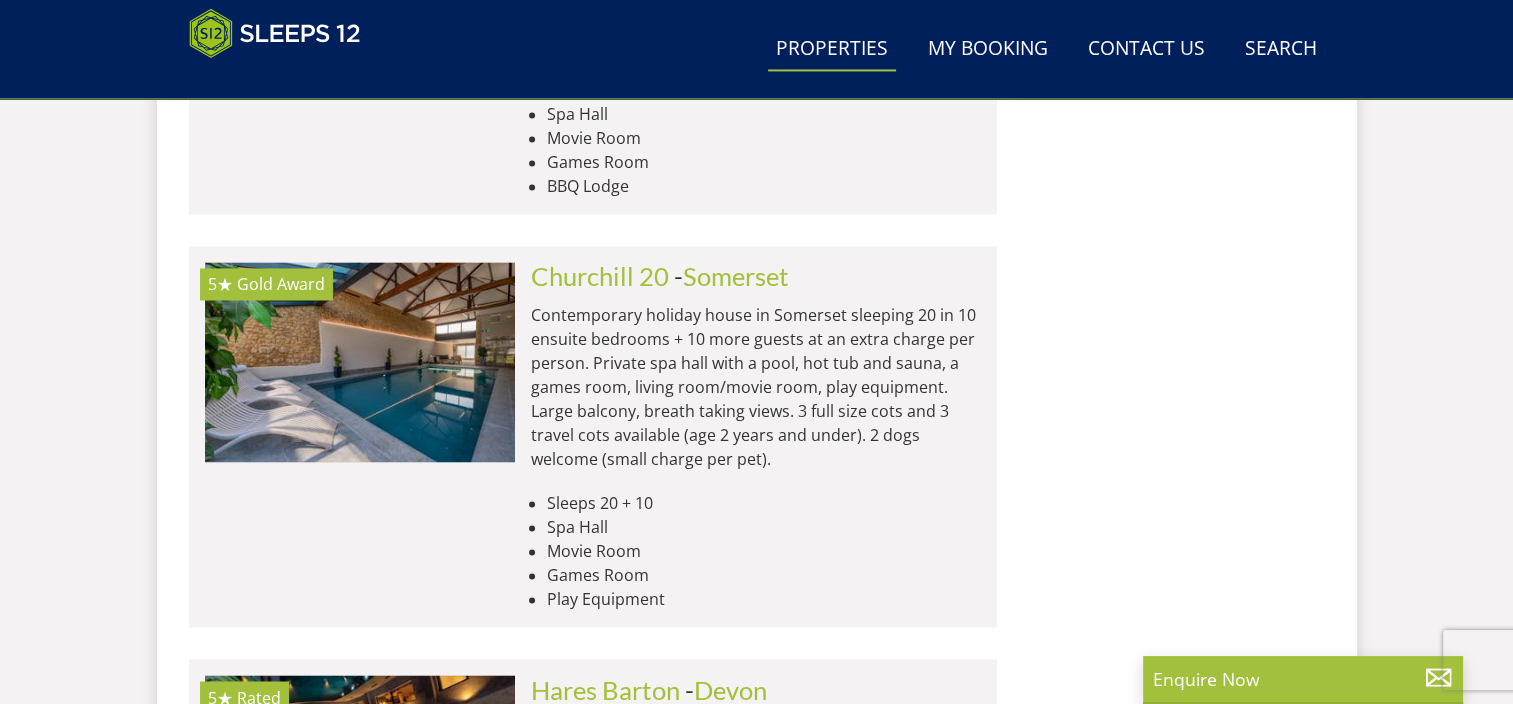 scroll, scrollTop: 3200, scrollLeft: 0, axis: vertical 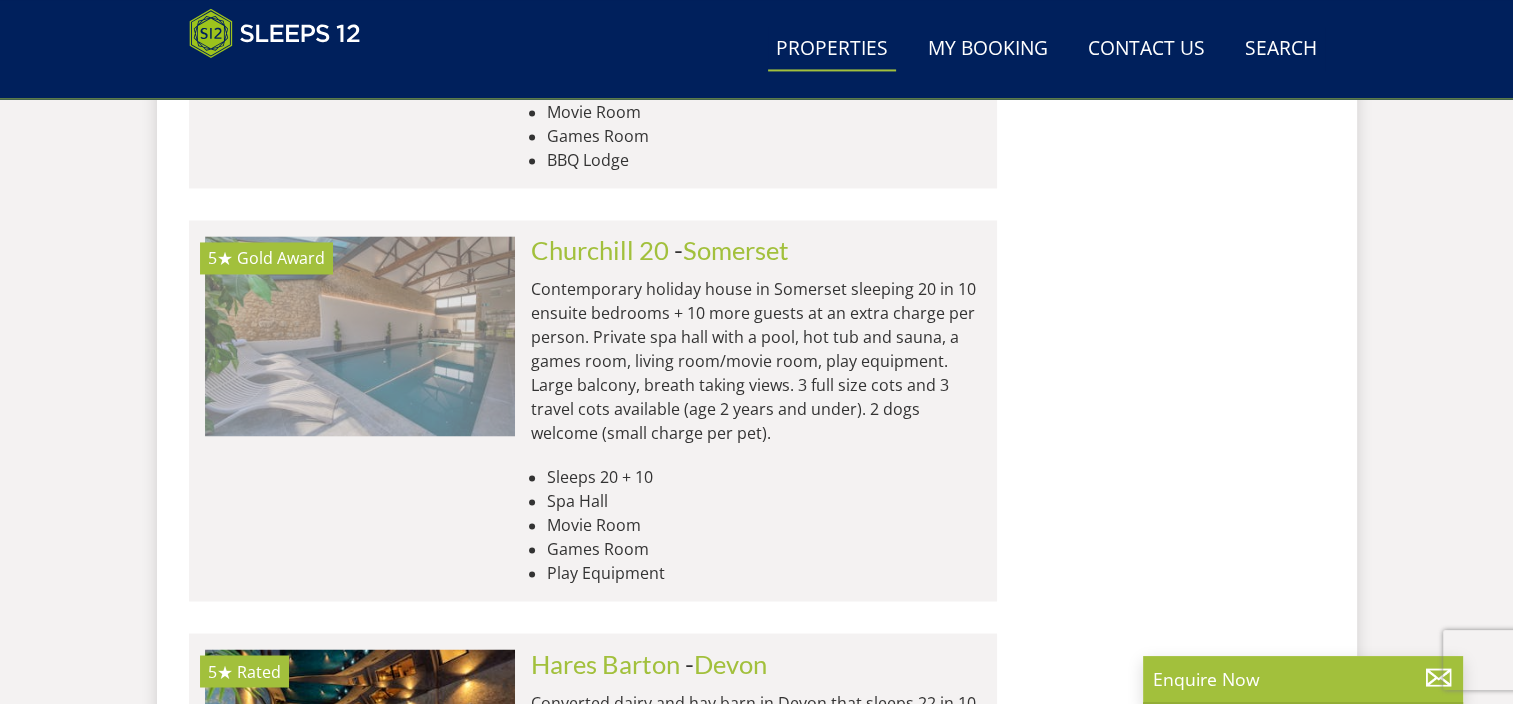 click at bounding box center (360, 336) 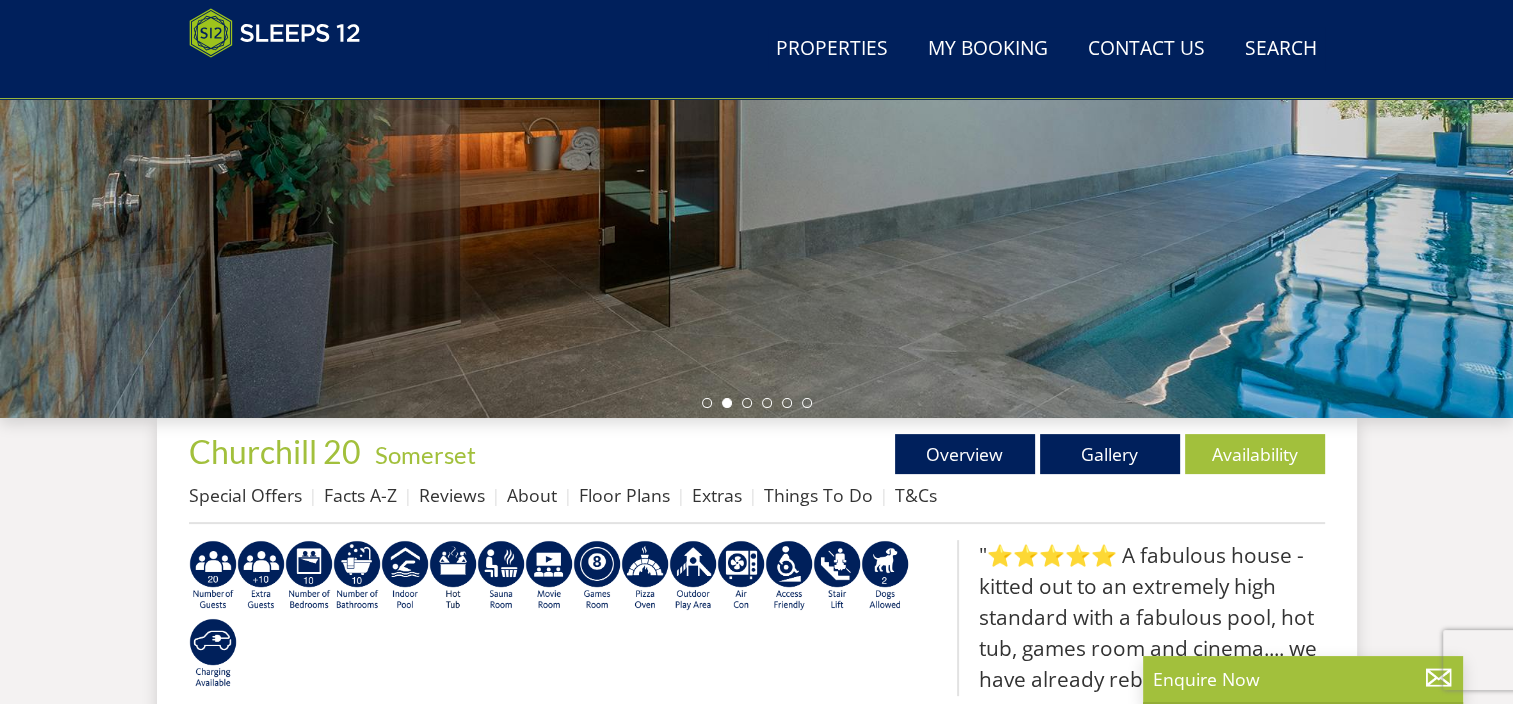 scroll, scrollTop: 700, scrollLeft: 0, axis: vertical 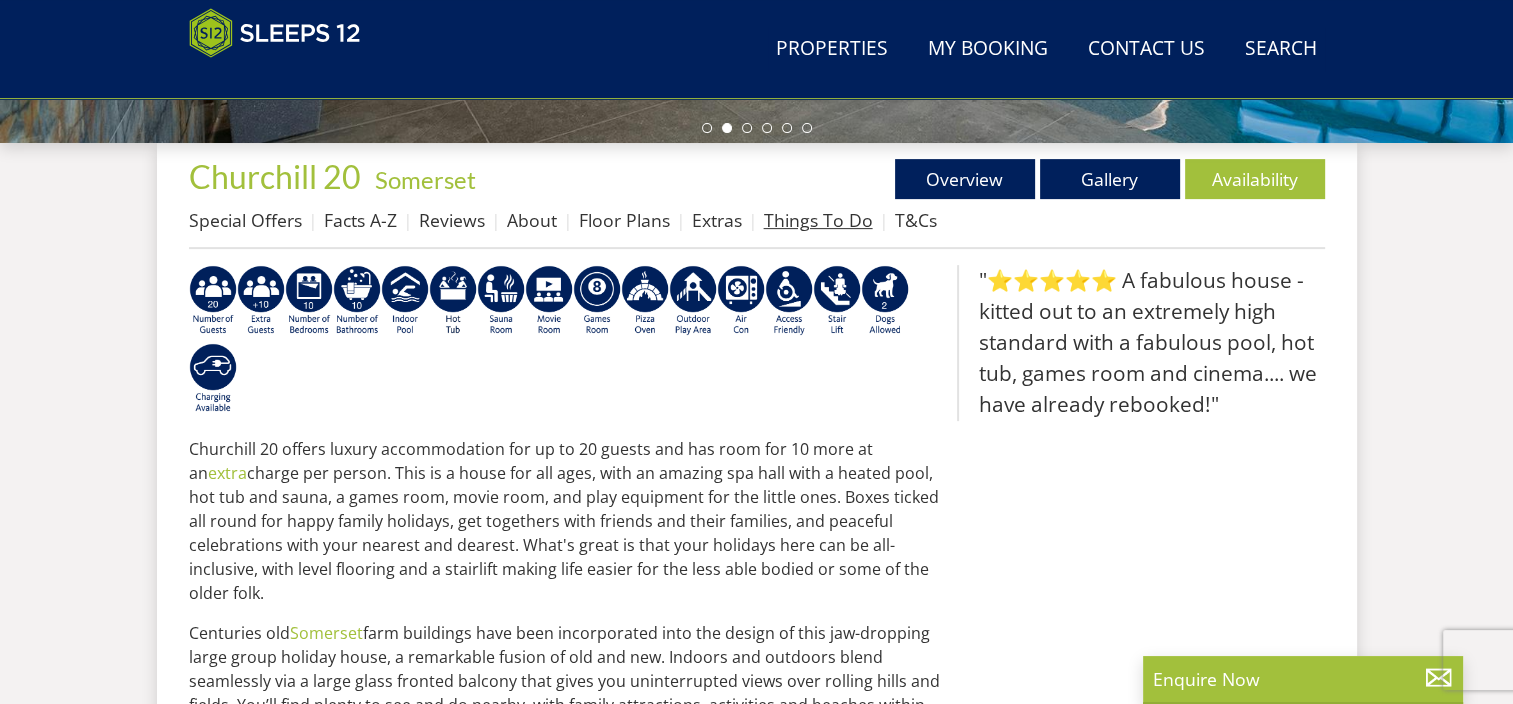 click on "Things To Do" at bounding box center [818, 220] 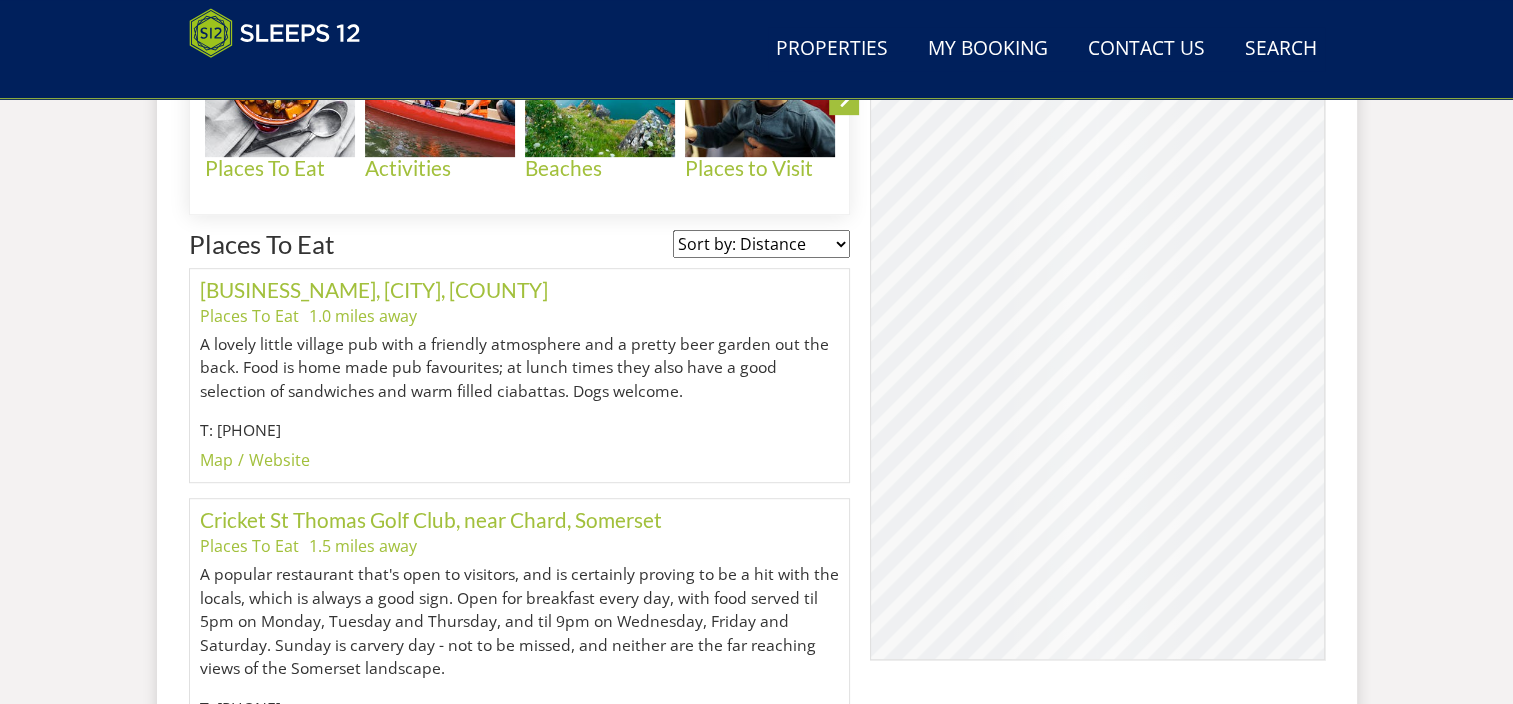 scroll, scrollTop: 719, scrollLeft: 0, axis: vertical 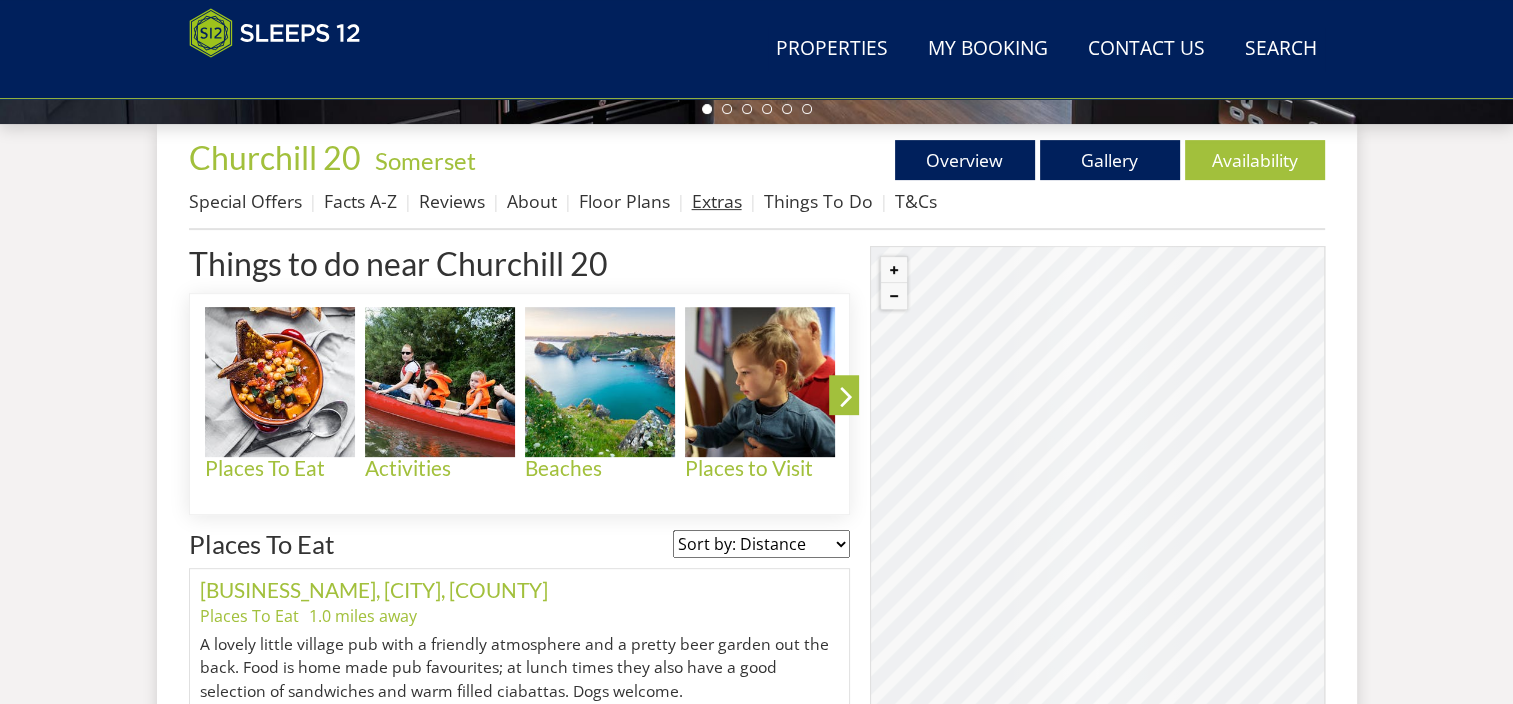 click on "Extras" at bounding box center (717, 201) 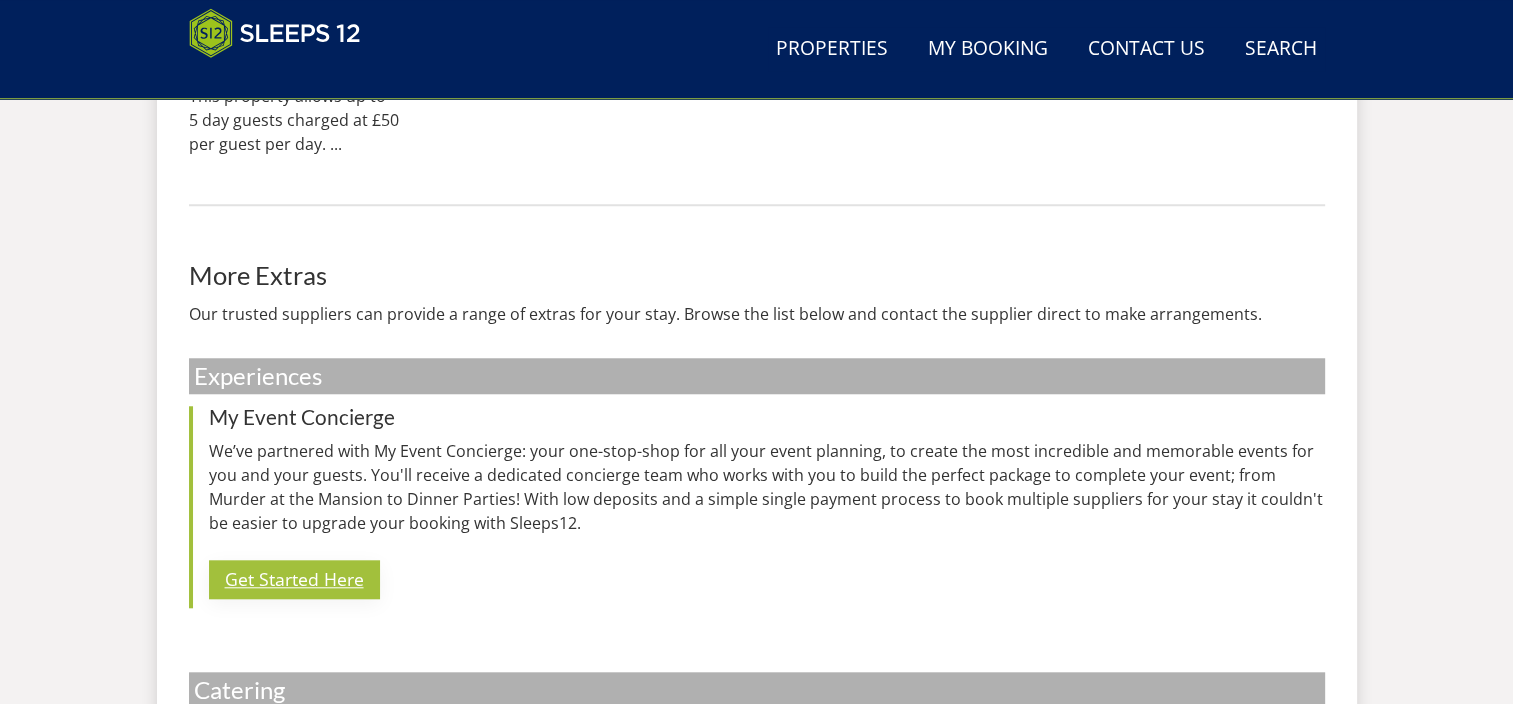 scroll, scrollTop: 1914, scrollLeft: 0, axis: vertical 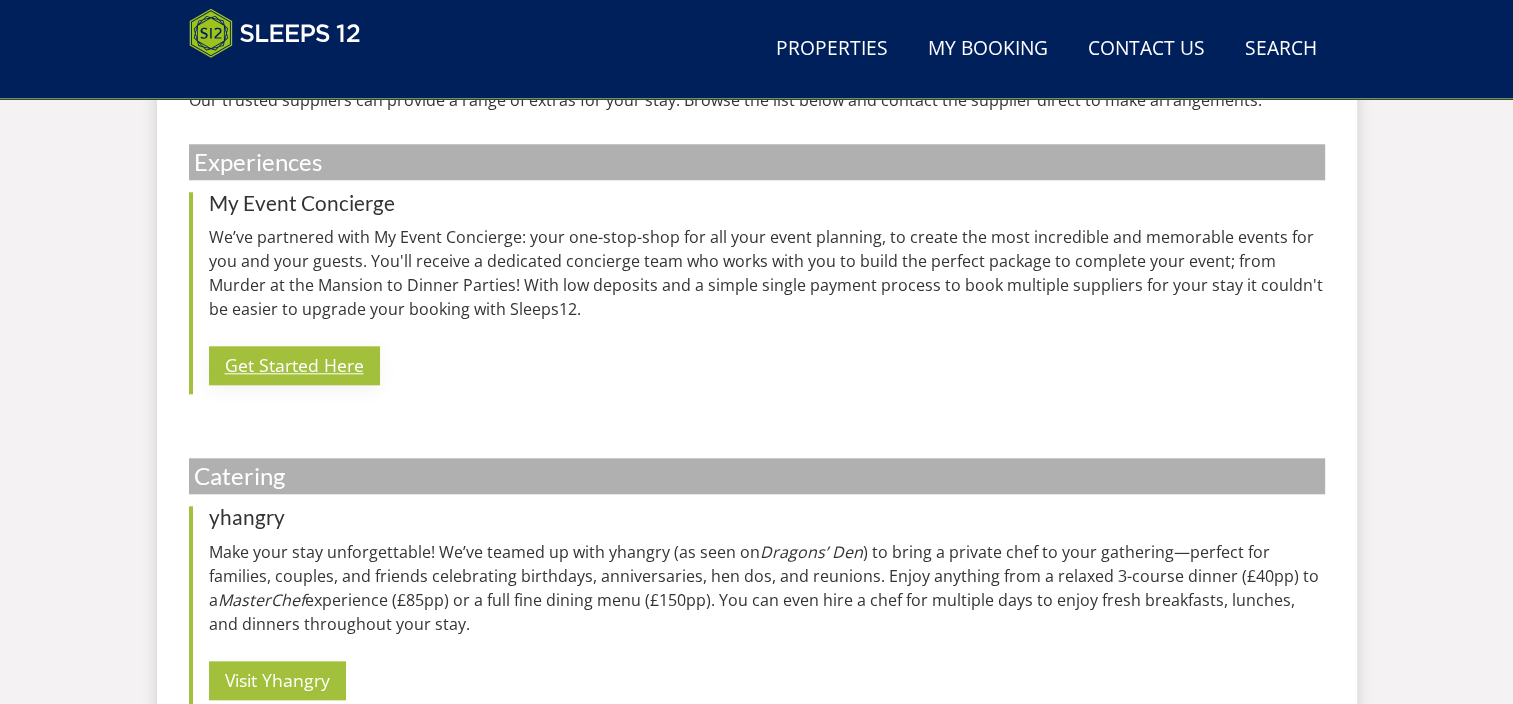 click on "Get Started Here" at bounding box center (294, 365) 